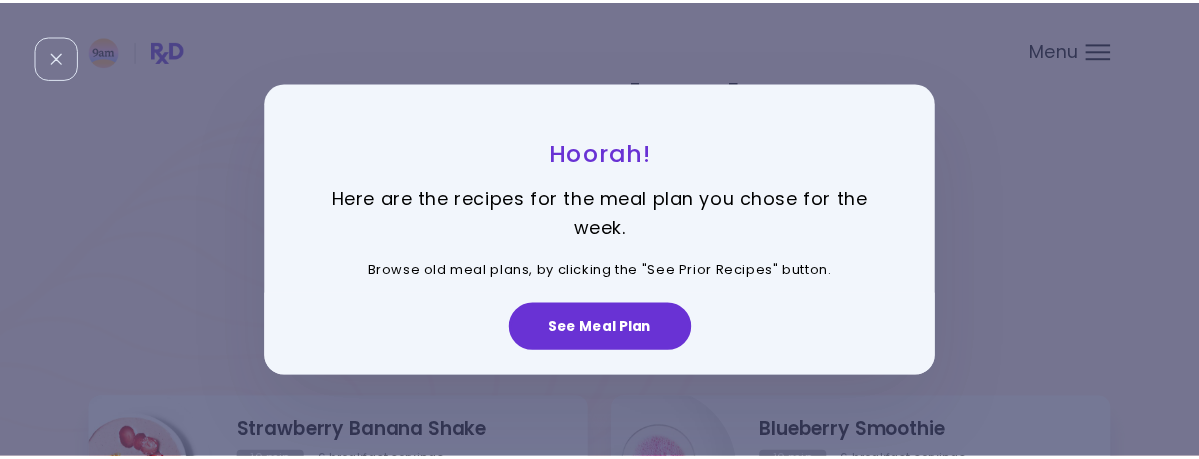 scroll, scrollTop: 0, scrollLeft: 0, axis: both 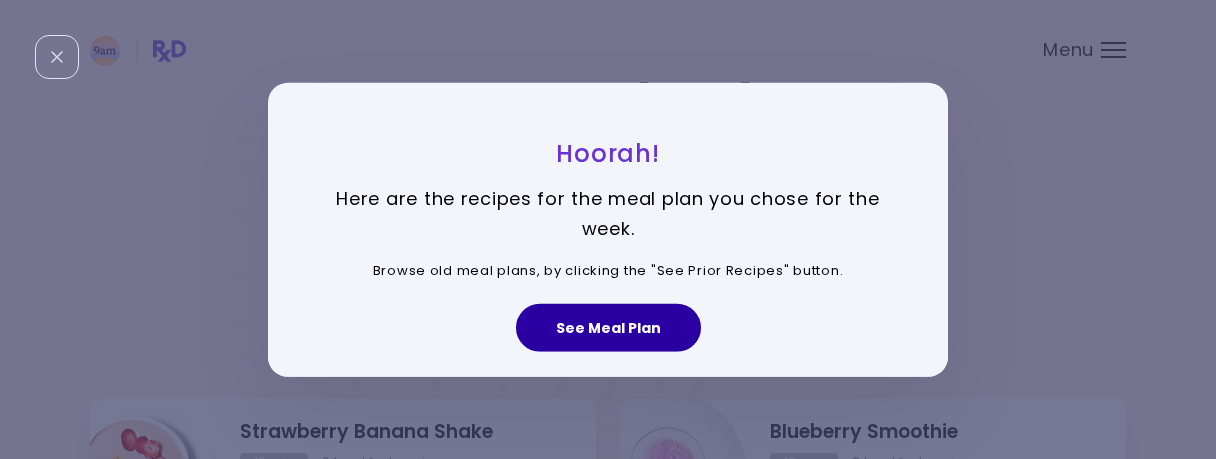 click on "See Meal Plan" at bounding box center (608, 328) 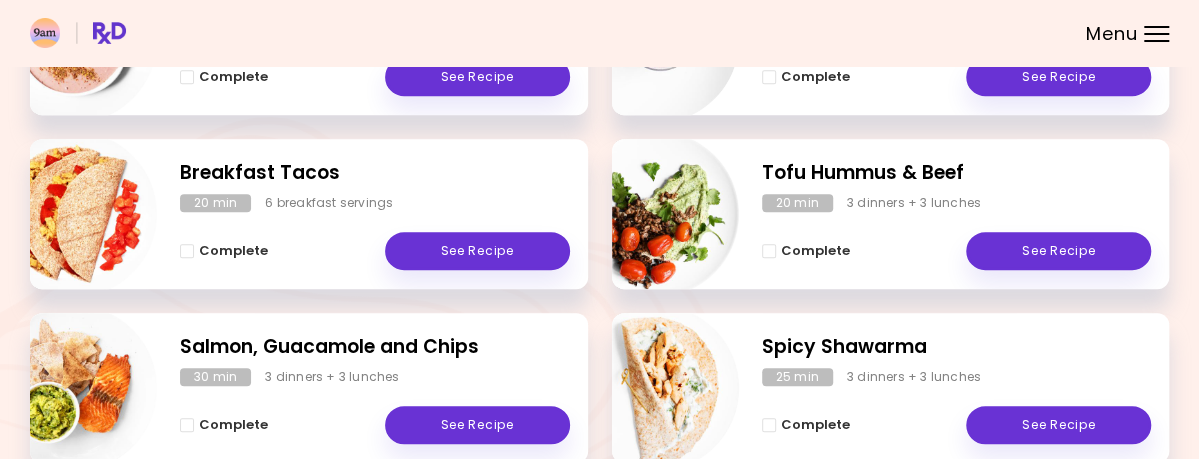 scroll, scrollTop: 0, scrollLeft: 0, axis: both 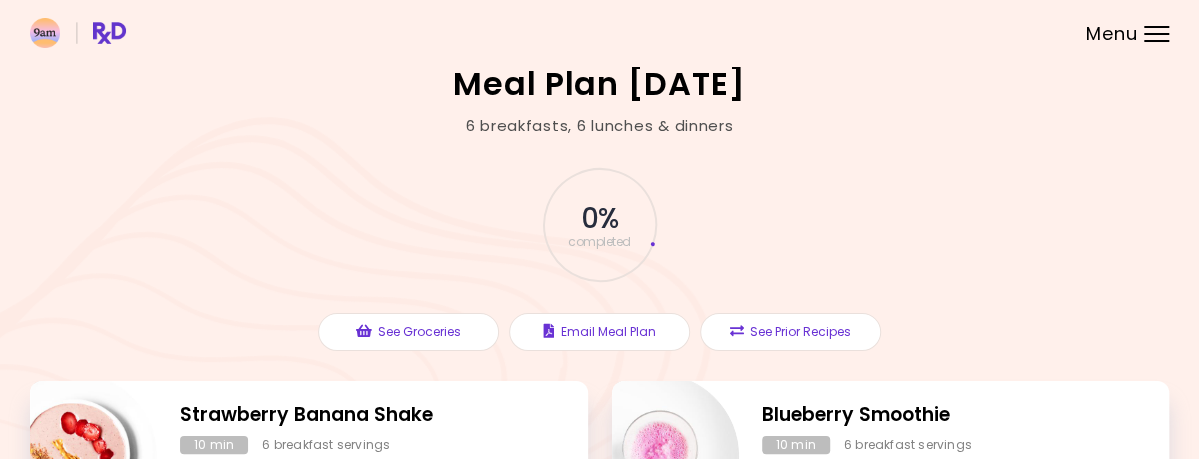 click at bounding box center (599, 33) 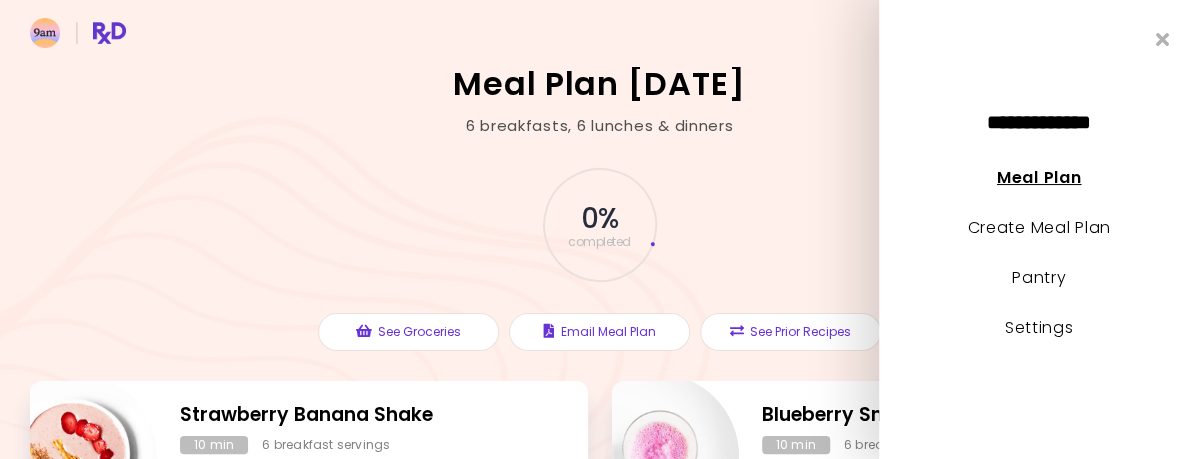 click on "Meal Plan" at bounding box center (1039, 177) 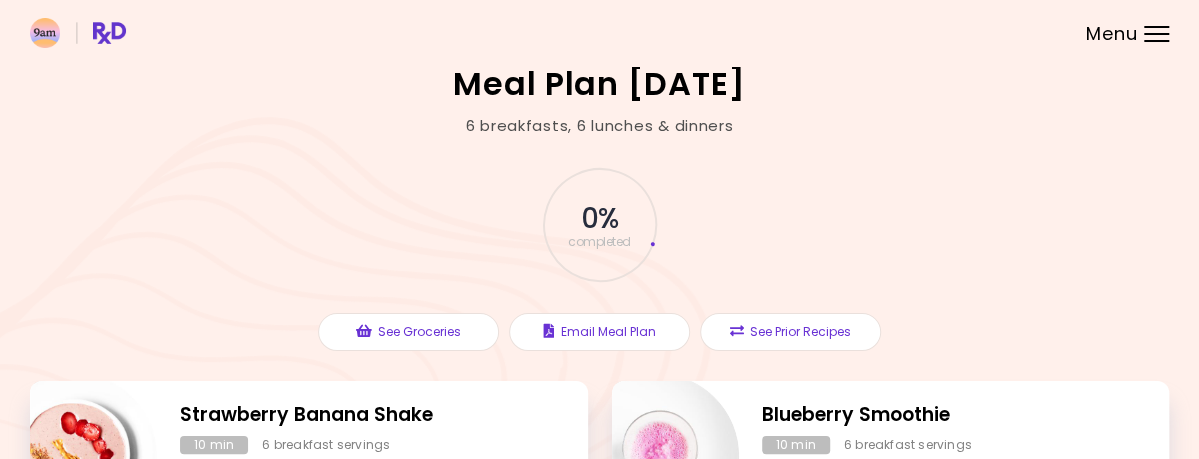 click at bounding box center (1156, 34) 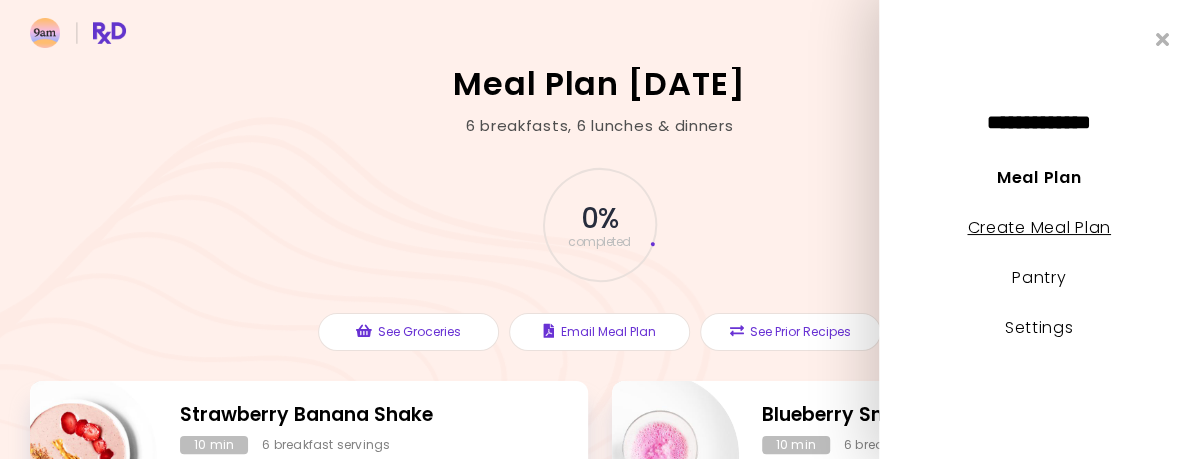 click on "Create Meal Plan" at bounding box center [1039, 227] 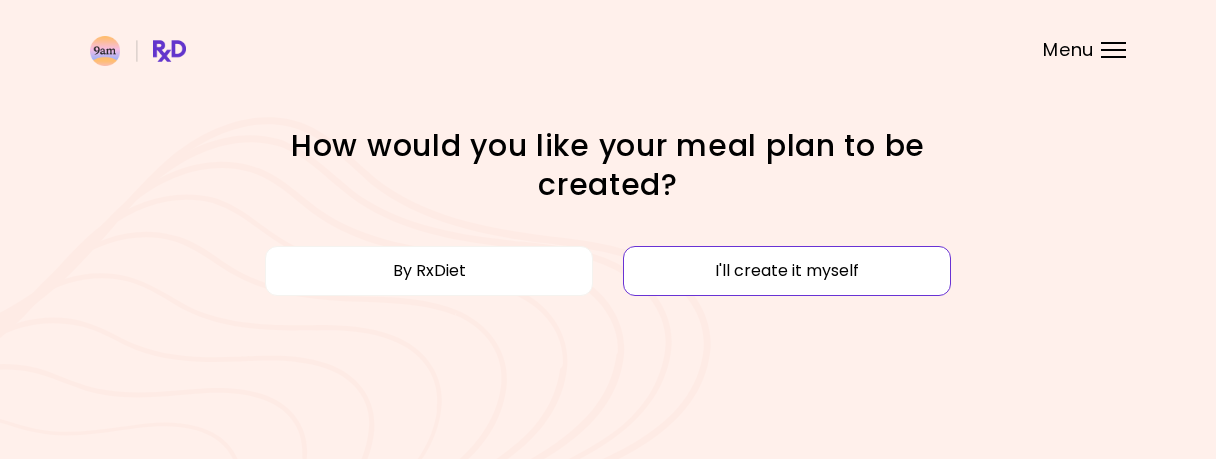 click on "I'll create it myself" at bounding box center (787, 271) 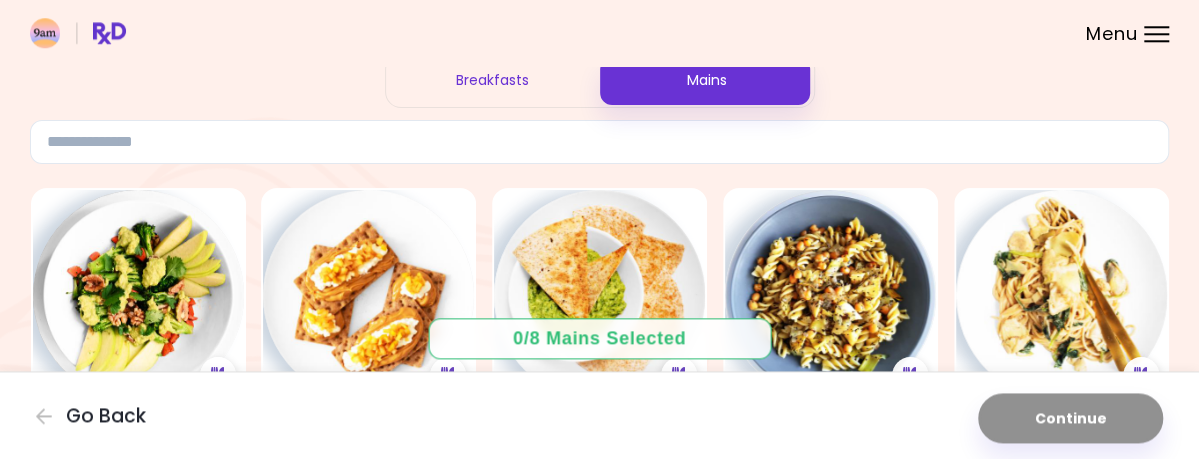 scroll, scrollTop: 0, scrollLeft: 0, axis: both 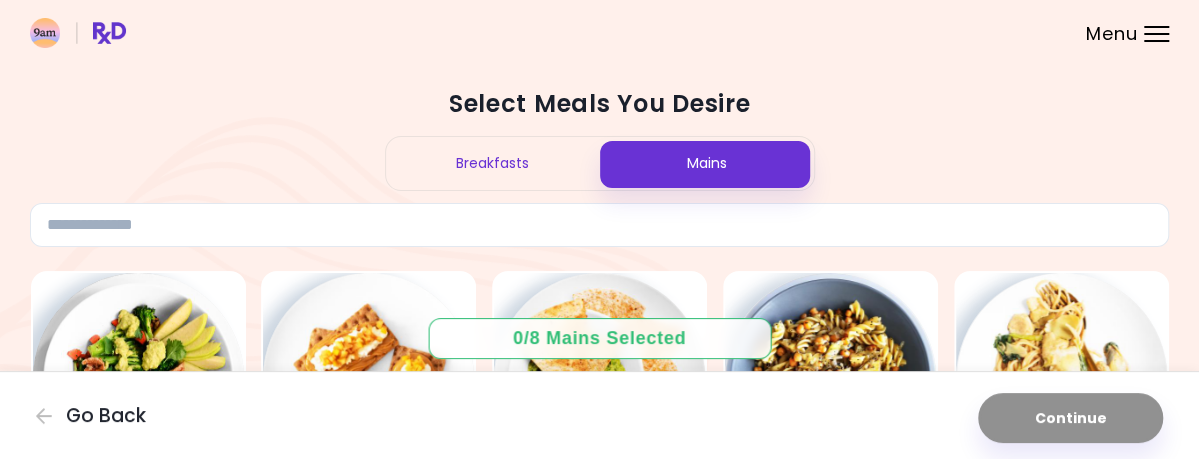 click on "Breakfasts" at bounding box center (493, 163) 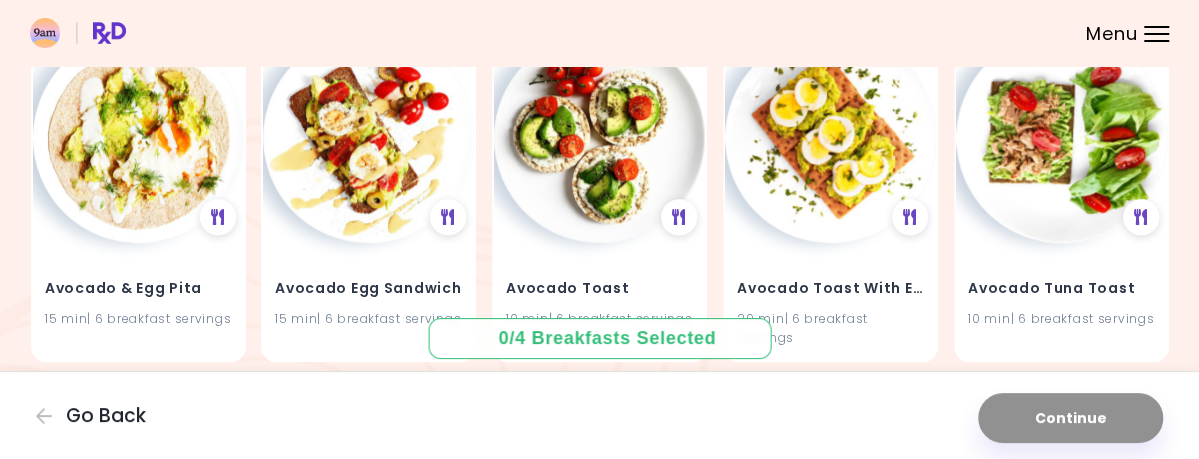 scroll, scrollTop: 832, scrollLeft: 0, axis: vertical 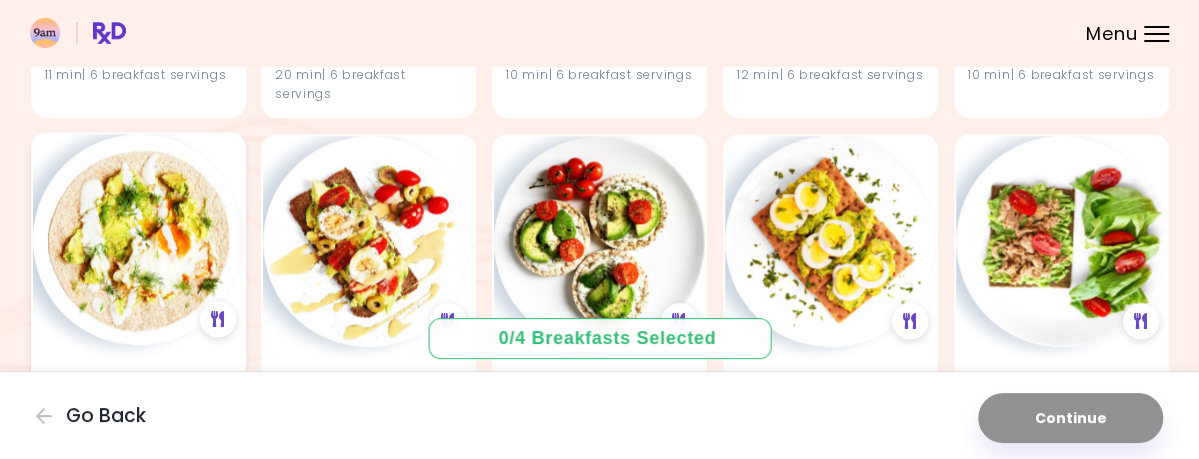 click at bounding box center (138, 239) 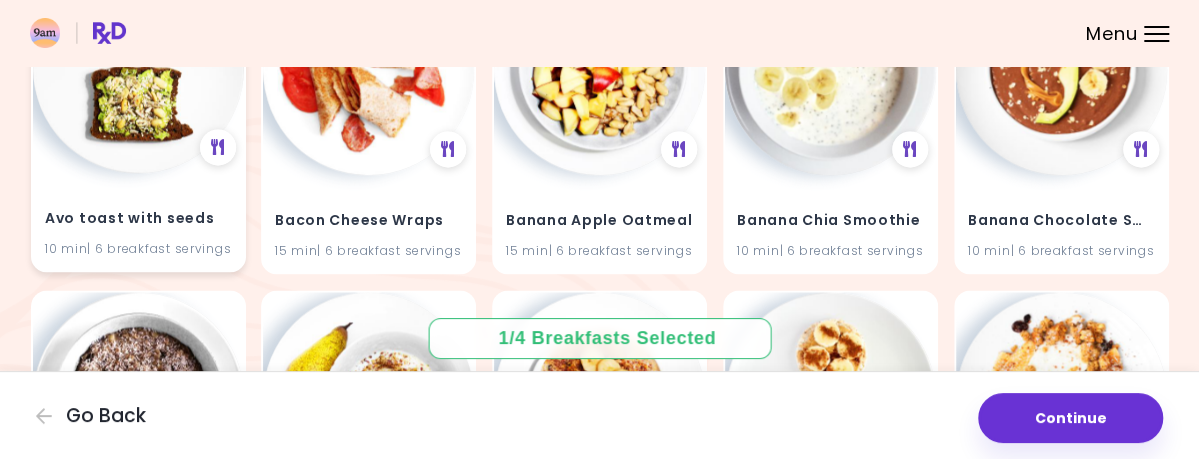 scroll, scrollTop: 1248, scrollLeft: 0, axis: vertical 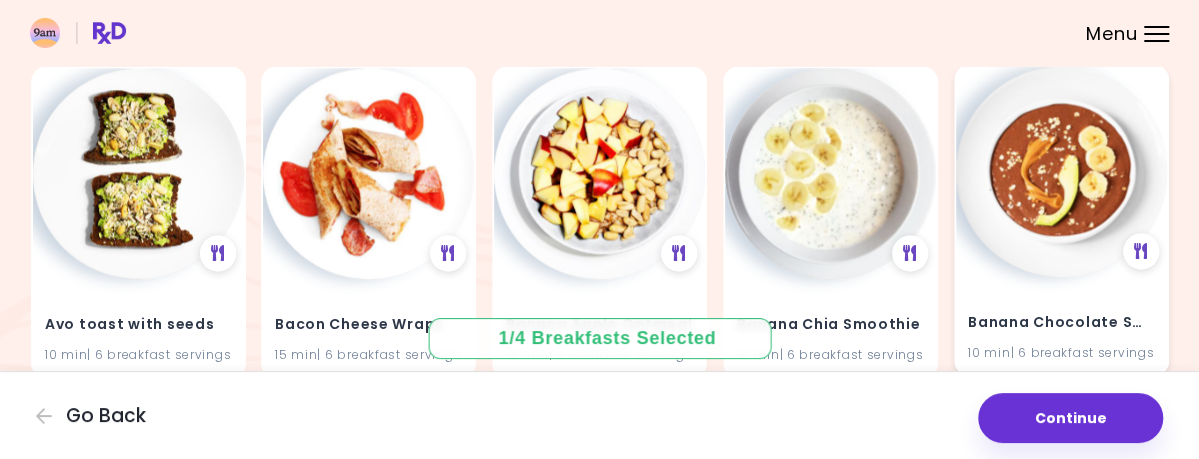 click at bounding box center (1061, 171) 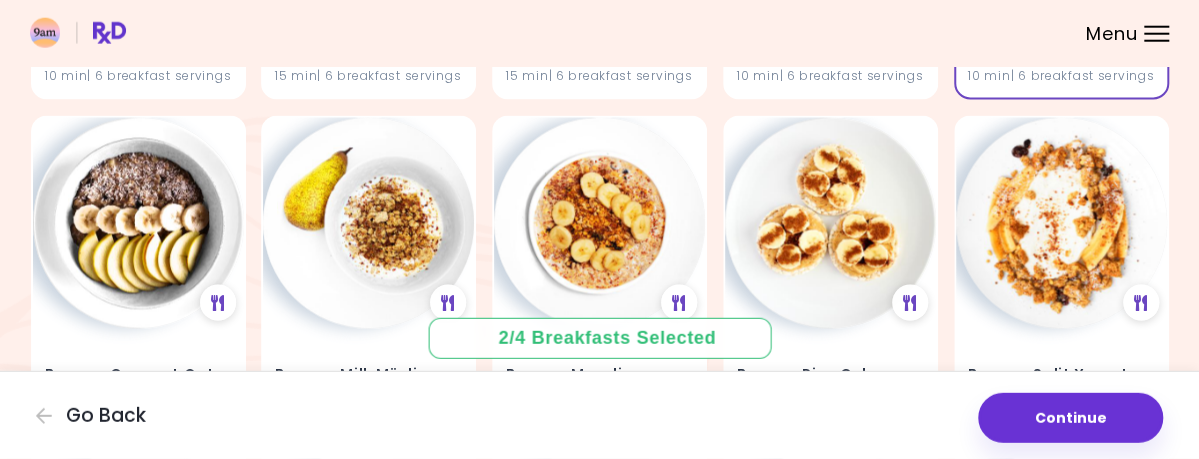scroll, scrollTop: 1560, scrollLeft: 0, axis: vertical 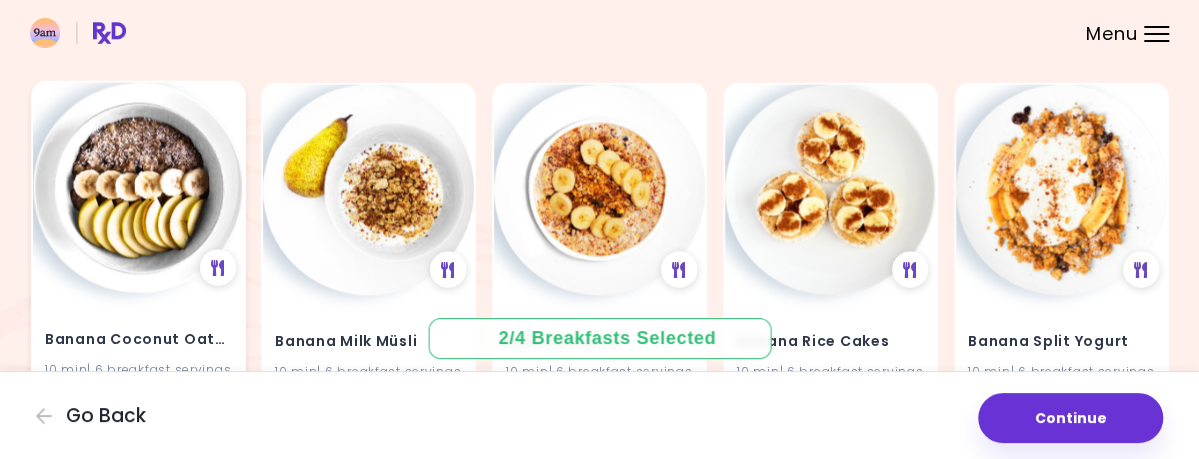 click at bounding box center (138, 187) 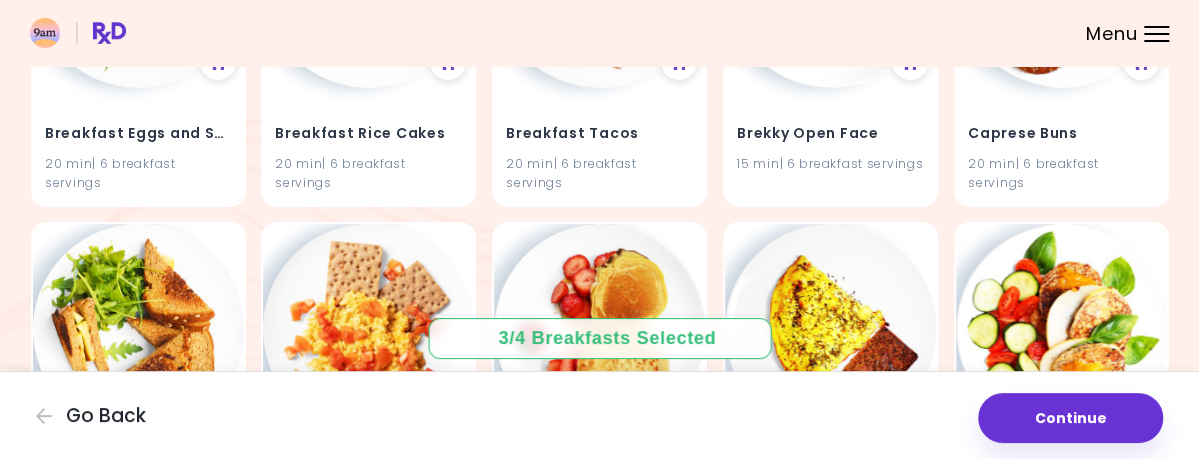 scroll, scrollTop: 3224, scrollLeft: 0, axis: vertical 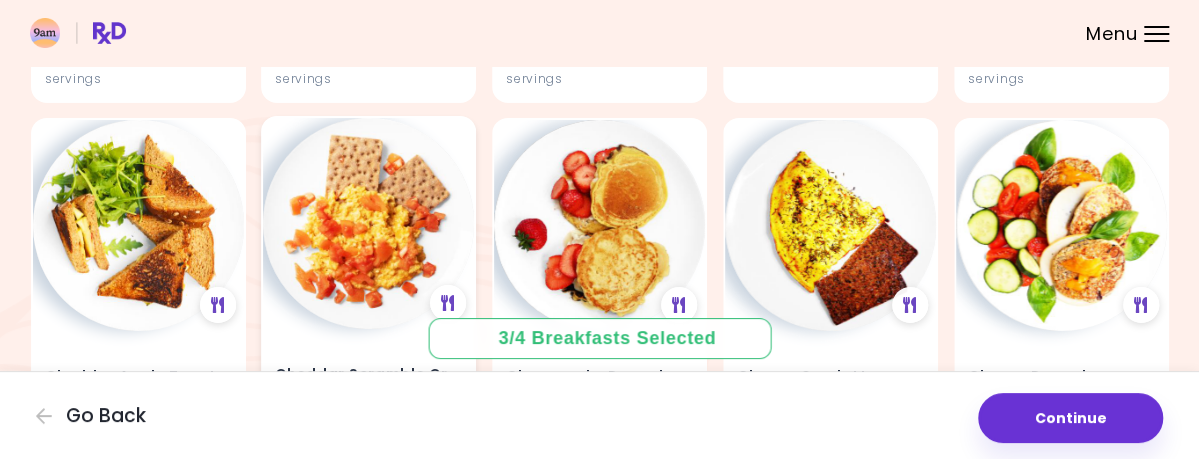click on "Cheddar Scramble Crisp" at bounding box center (368, 376) 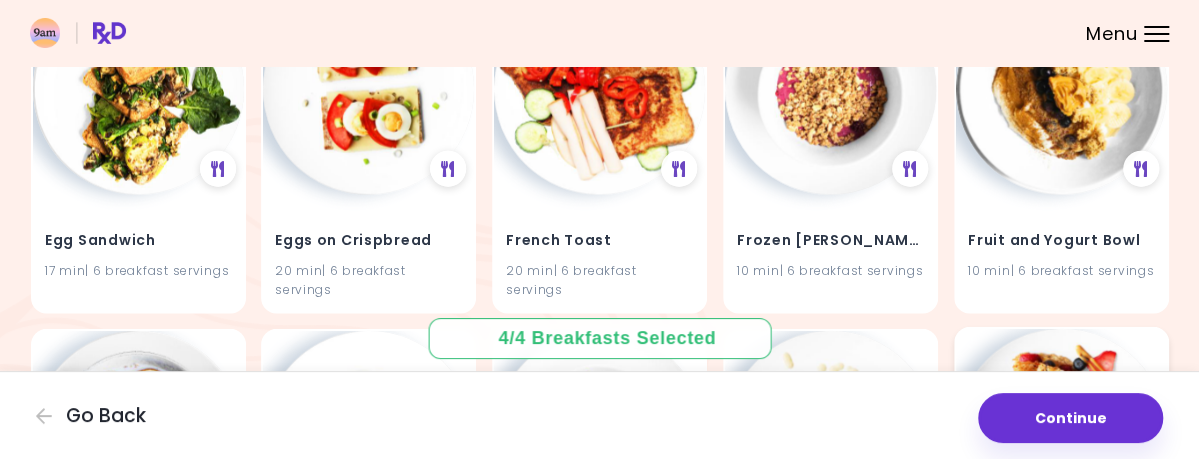scroll, scrollTop: 5716, scrollLeft: 0, axis: vertical 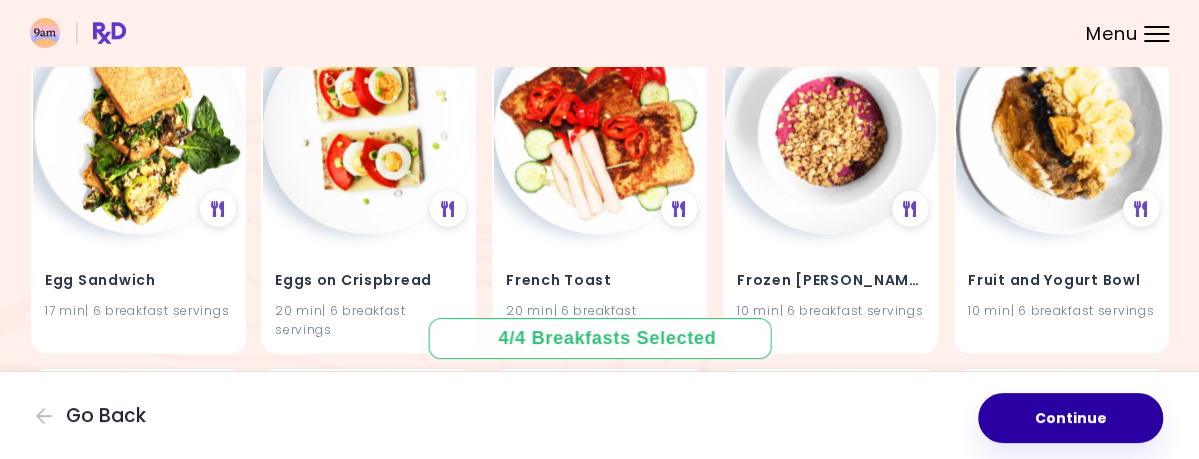 click on "Continue" at bounding box center (1070, 418) 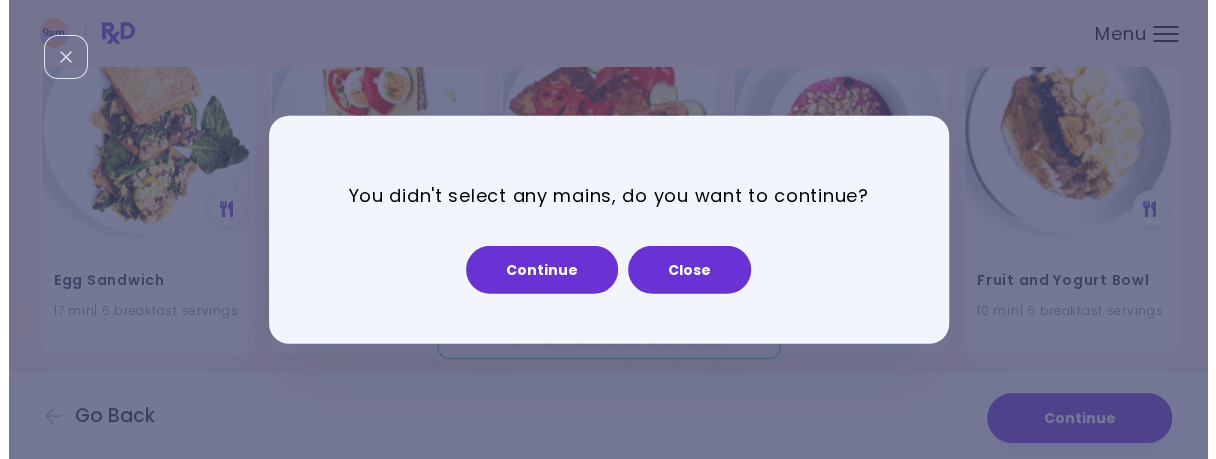 scroll, scrollTop: 5774, scrollLeft: 0, axis: vertical 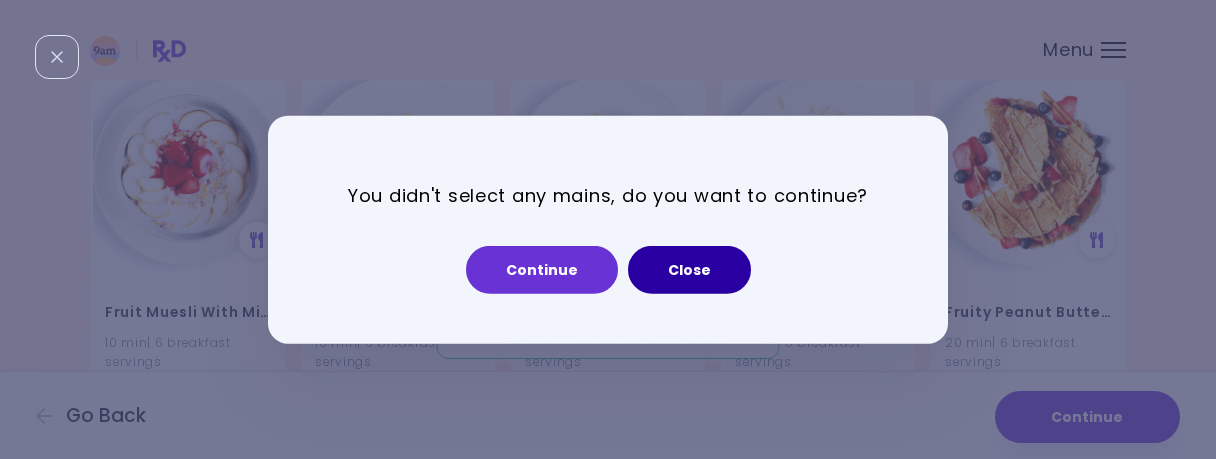 click on "Close" at bounding box center (689, 270) 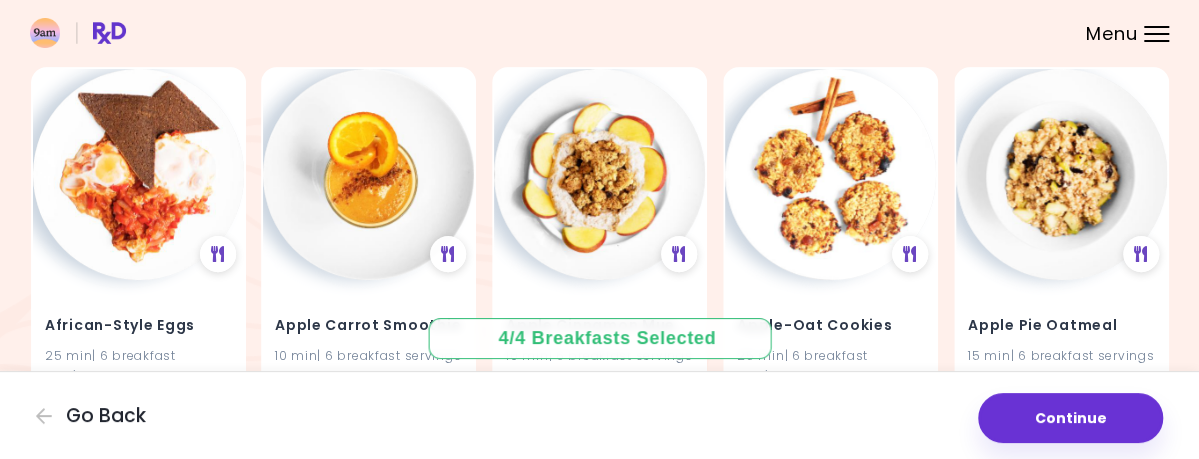 scroll, scrollTop: 0, scrollLeft: 0, axis: both 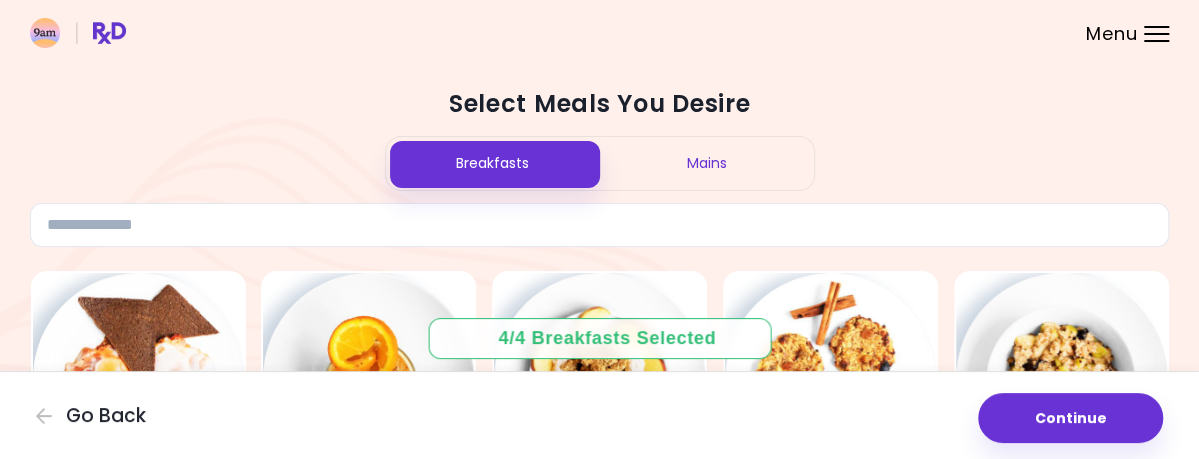 click on "Mains" at bounding box center [707, 163] 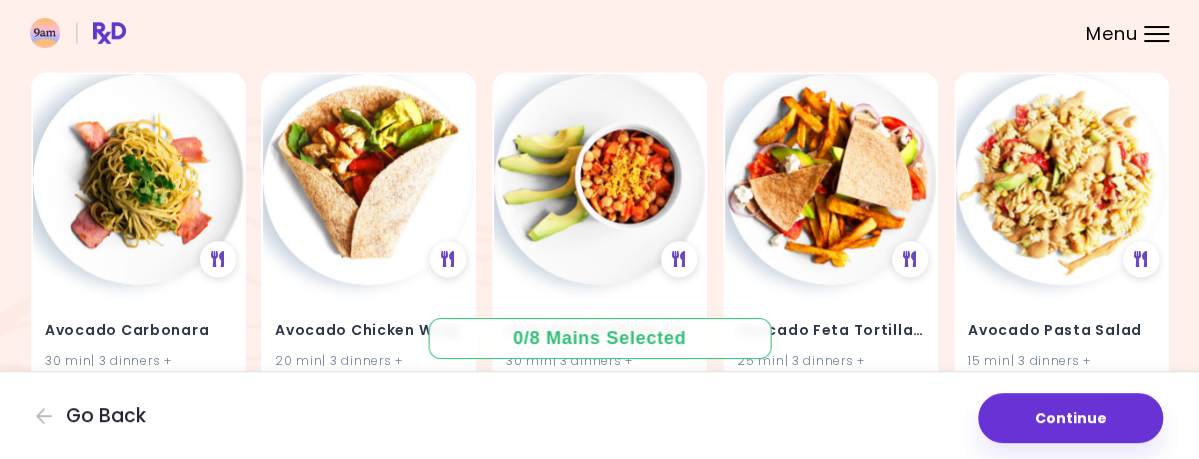 scroll, scrollTop: 936, scrollLeft: 0, axis: vertical 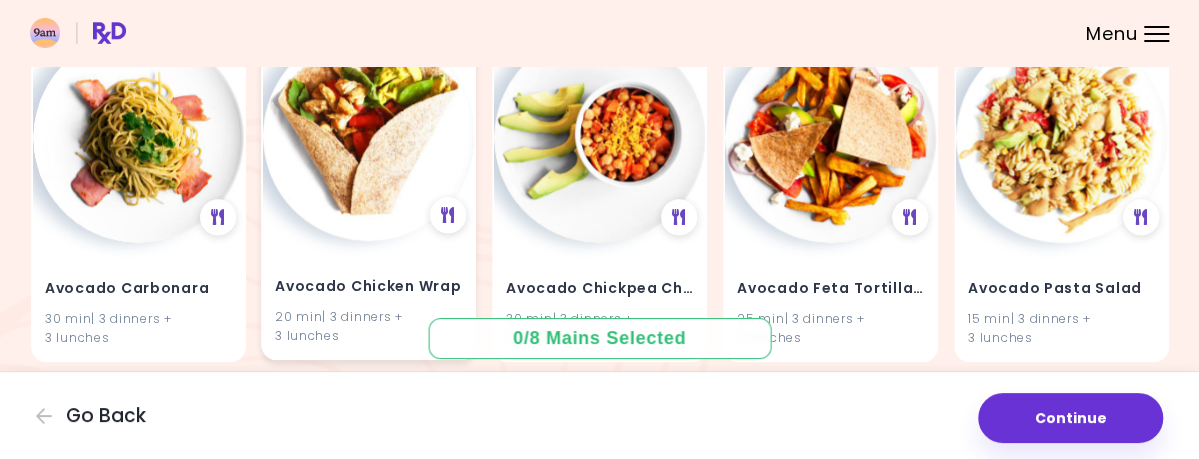 click on "Avocado Chicken Wrap" at bounding box center [368, 288] 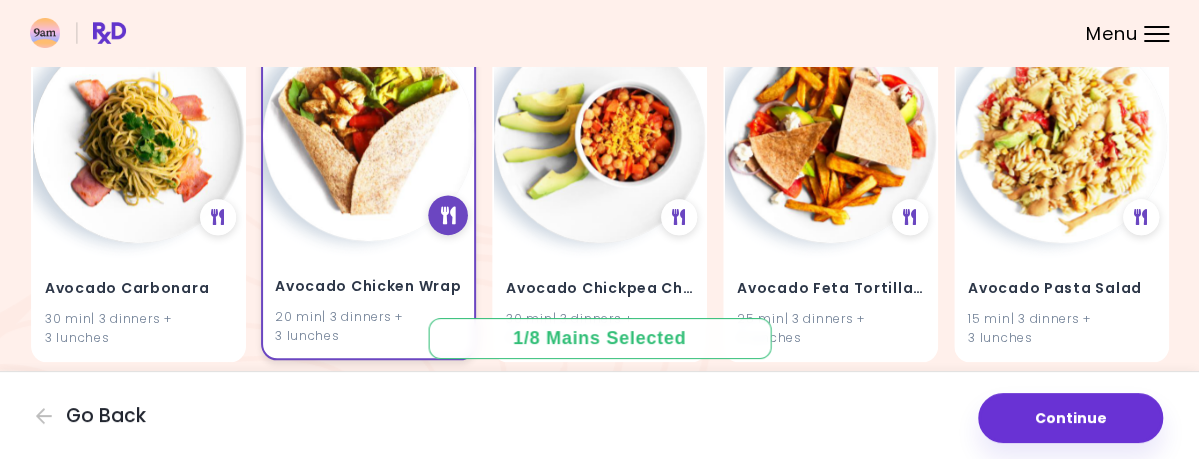 click at bounding box center [448, 215] 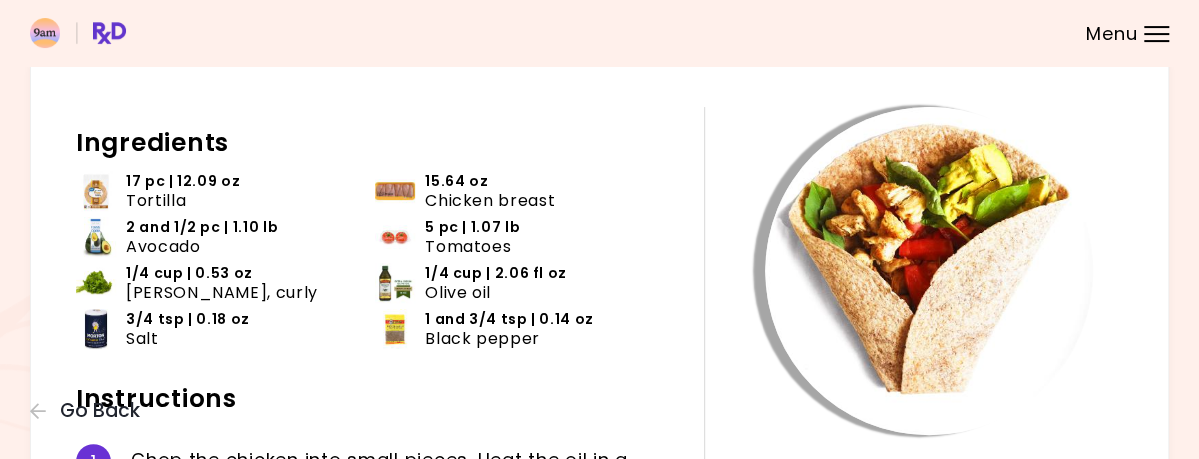 scroll, scrollTop: 104, scrollLeft: 0, axis: vertical 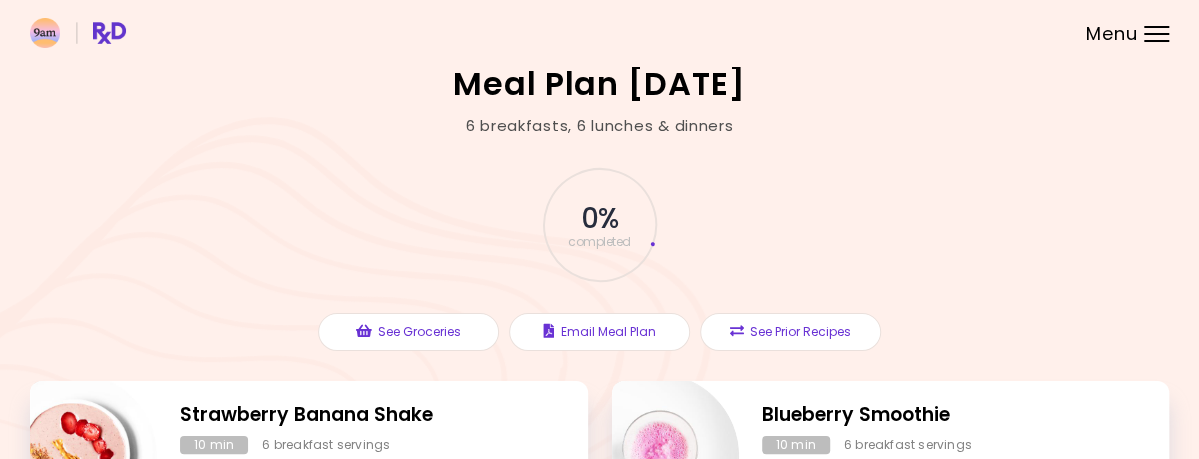 click at bounding box center (599, 33) 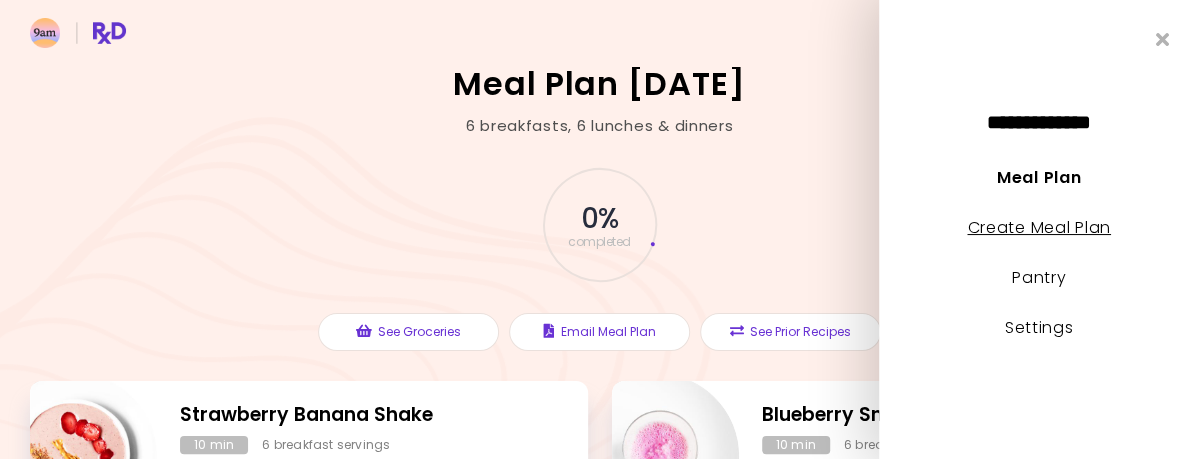 click on "Create Meal Plan" at bounding box center (1039, 227) 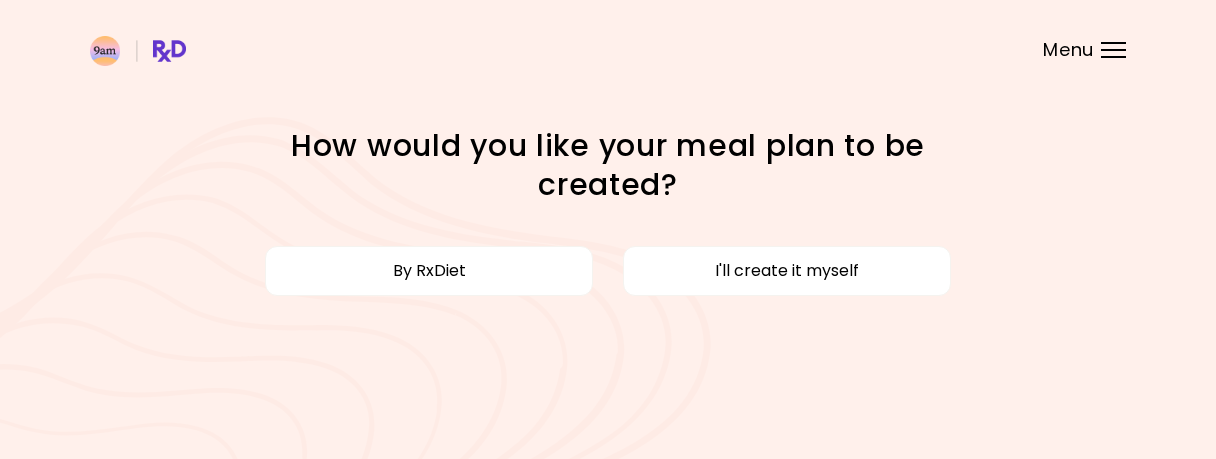 click on "By RxDiet I'll create it myself" at bounding box center [608, 271] 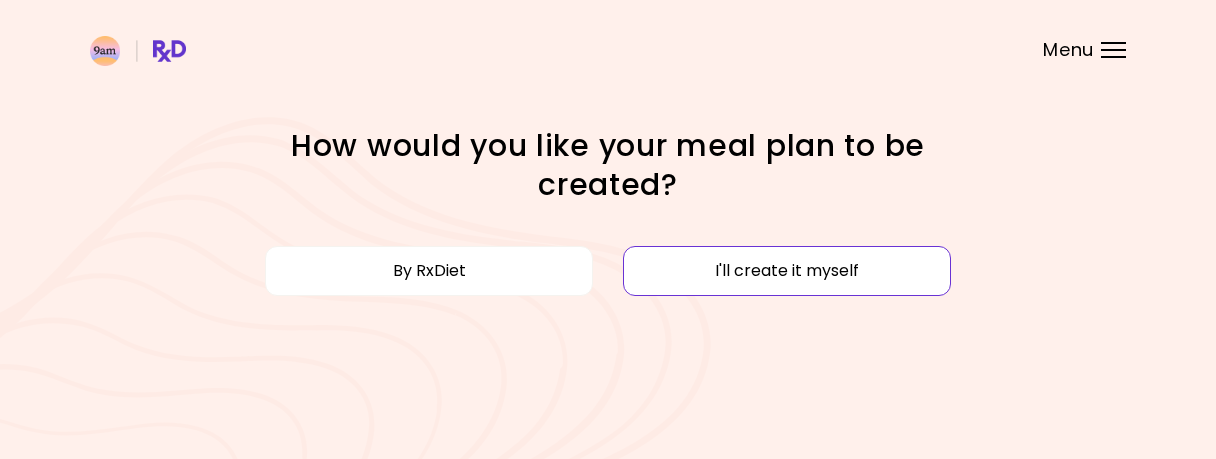 click on "I'll create it myself" at bounding box center [787, 271] 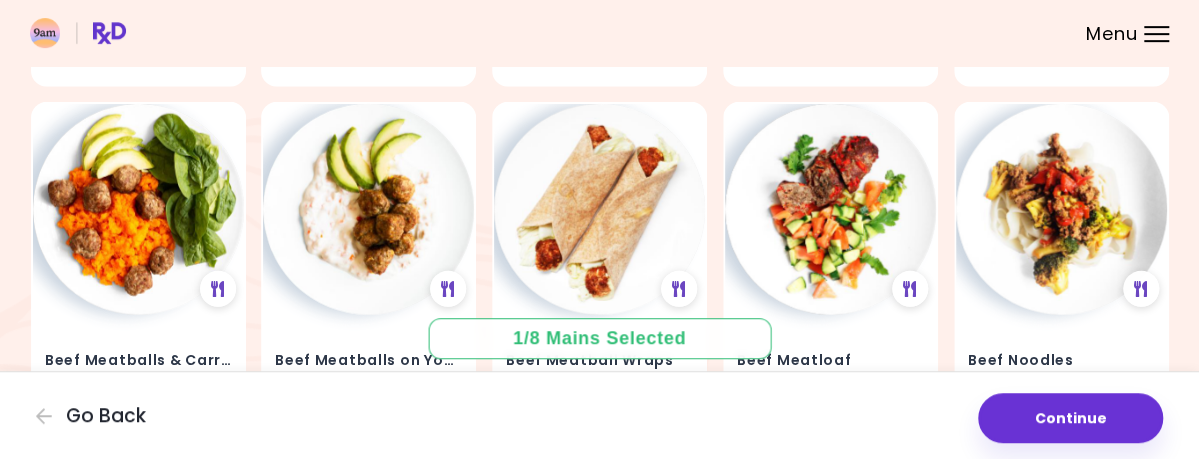 scroll, scrollTop: 5982, scrollLeft: 0, axis: vertical 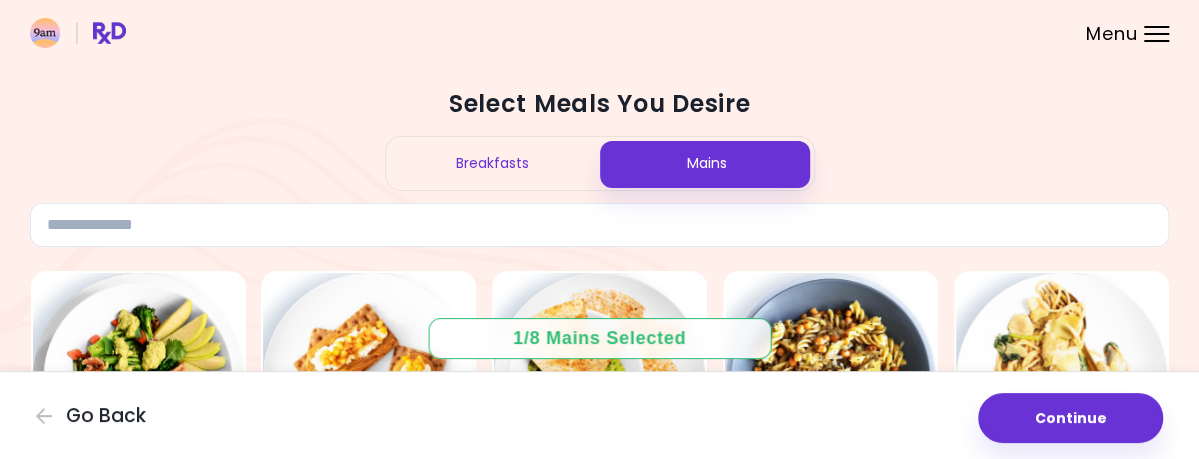 click on "Breakfasts" at bounding box center [493, 163] 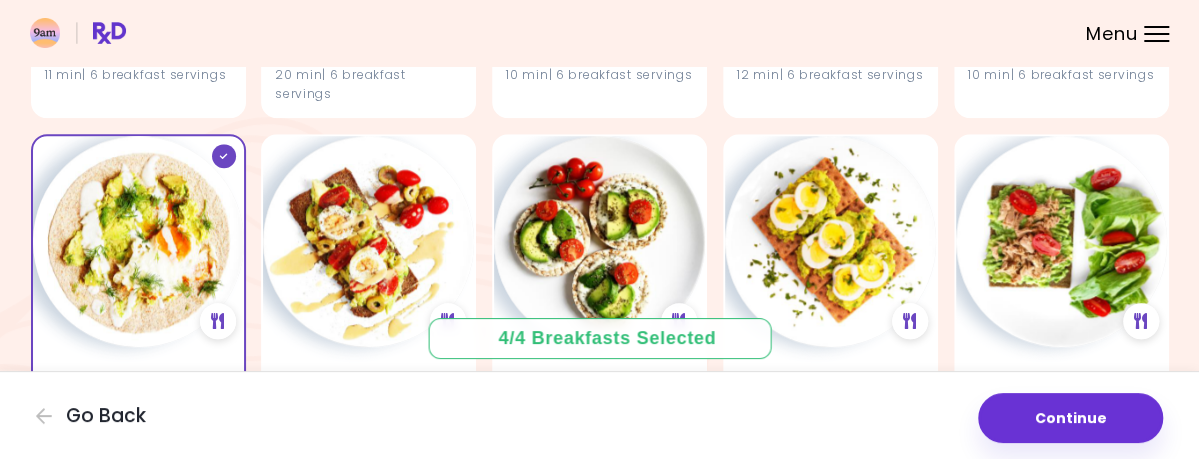 scroll, scrollTop: 936, scrollLeft: 0, axis: vertical 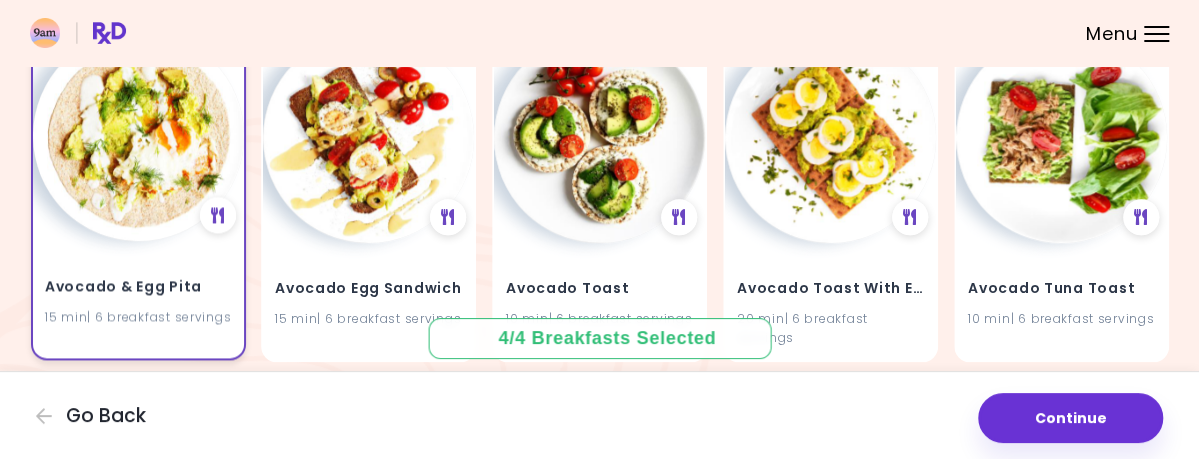 click at bounding box center [138, 135] 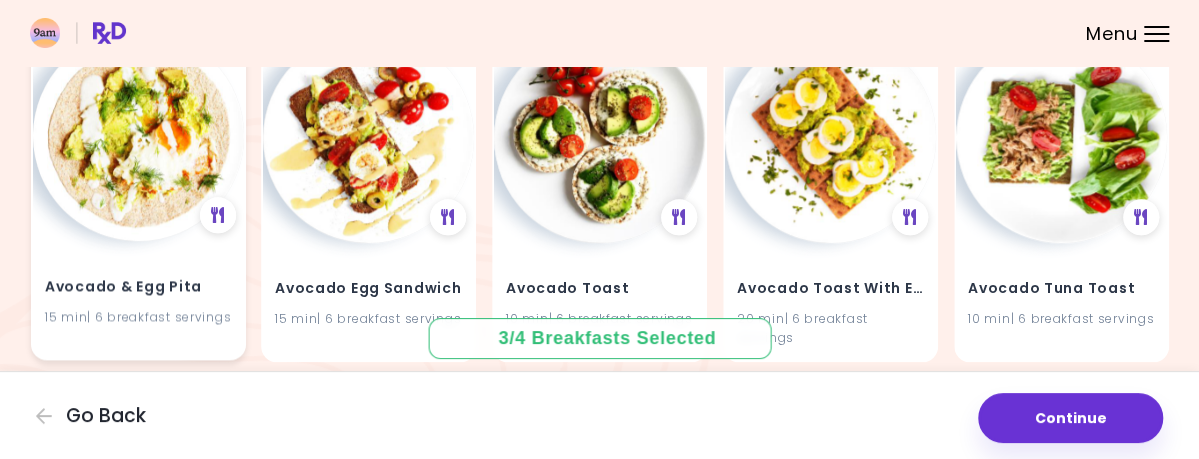 click on "Avocado & Egg Pita 15   min  |   6 breakfast servings" at bounding box center [138, 194] 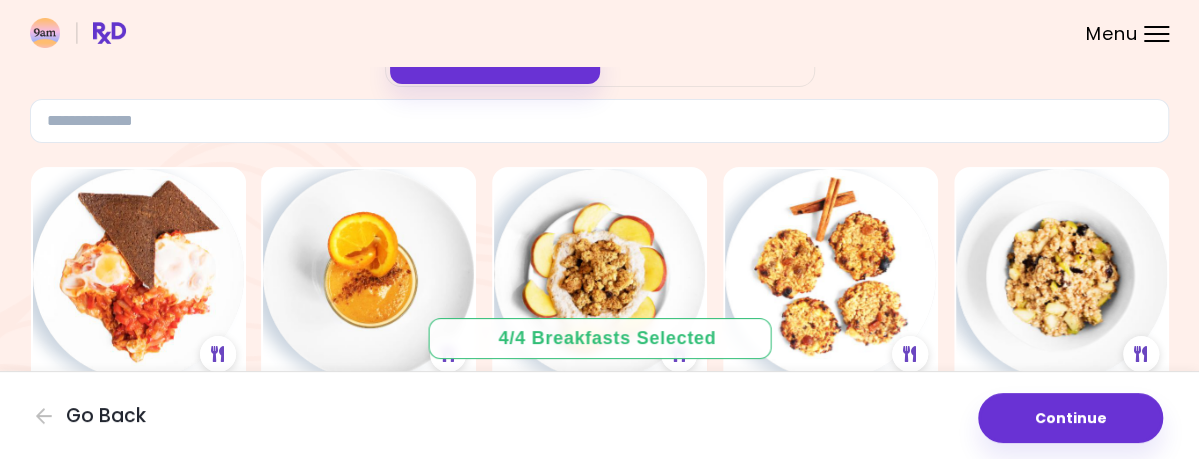 scroll, scrollTop: 0, scrollLeft: 0, axis: both 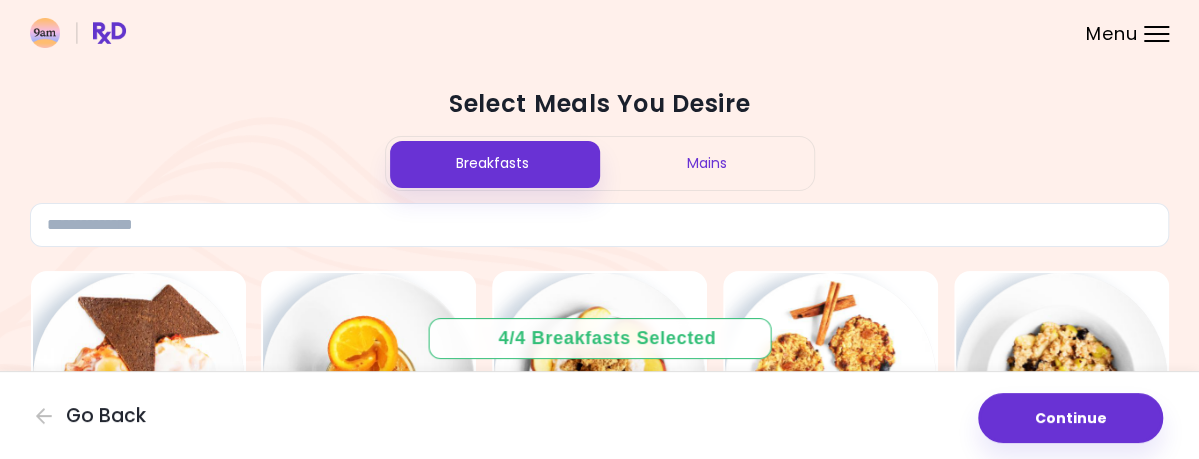 click on "Mains" at bounding box center [707, 163] 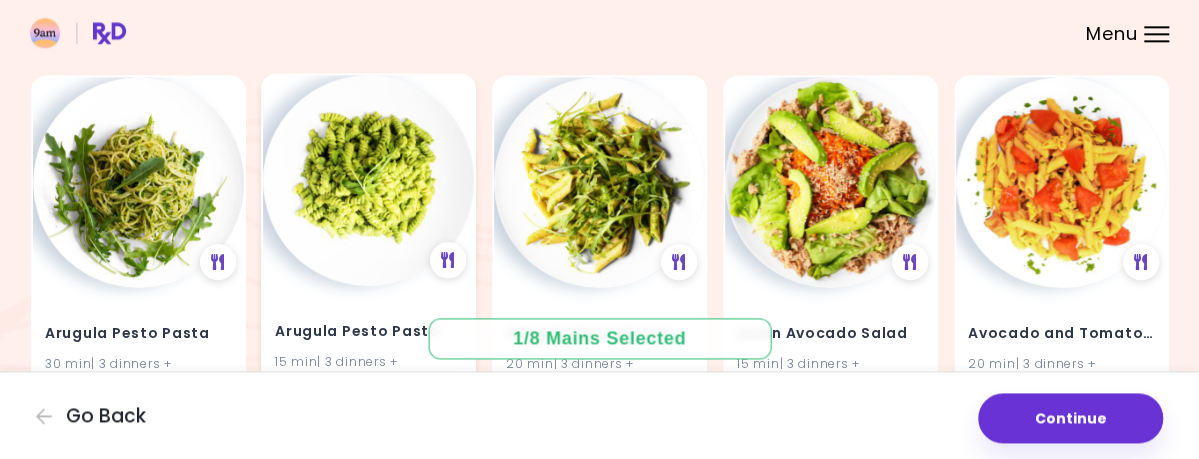 scroll, scrollTop: 832, scrollLeft: 0, axis: vertical 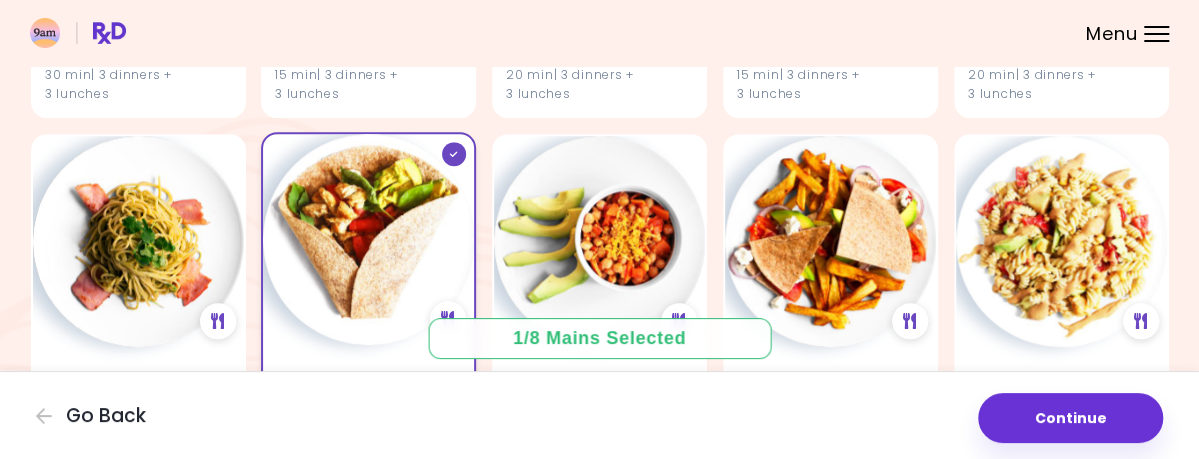 click at bounding box center [368, 239] 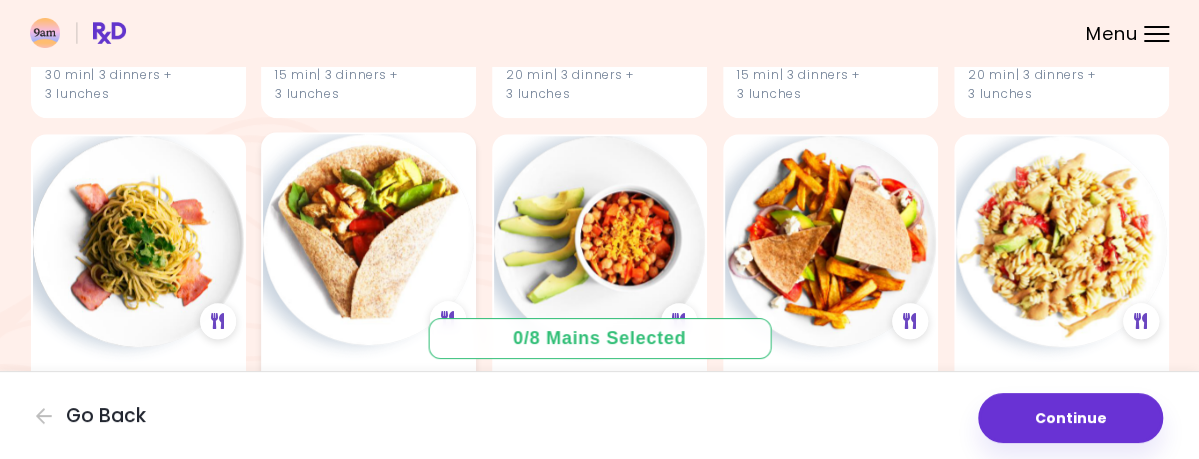 click at bounding box center [368, 239] 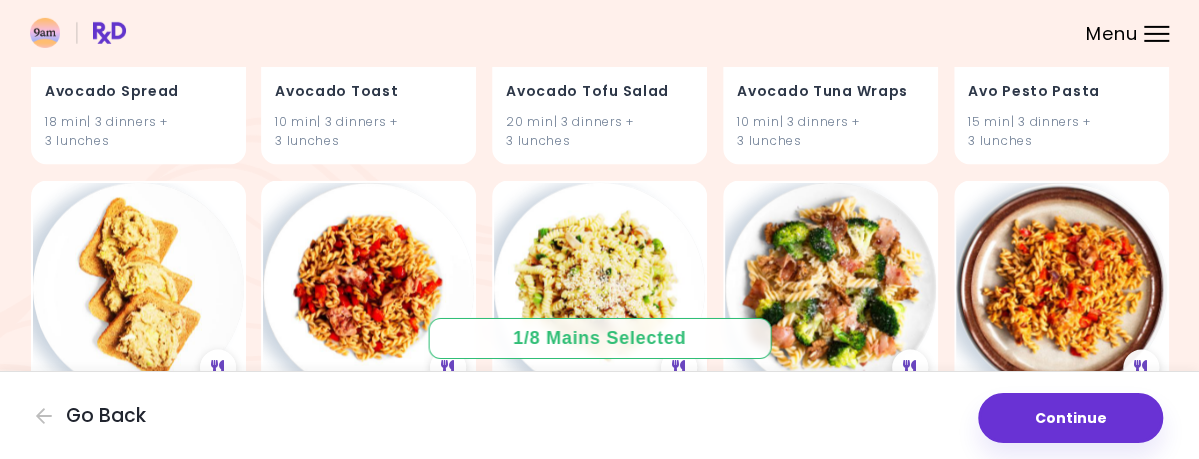 scroll, scrollTop: 1872, scrollLeft: 0, axis: vertical 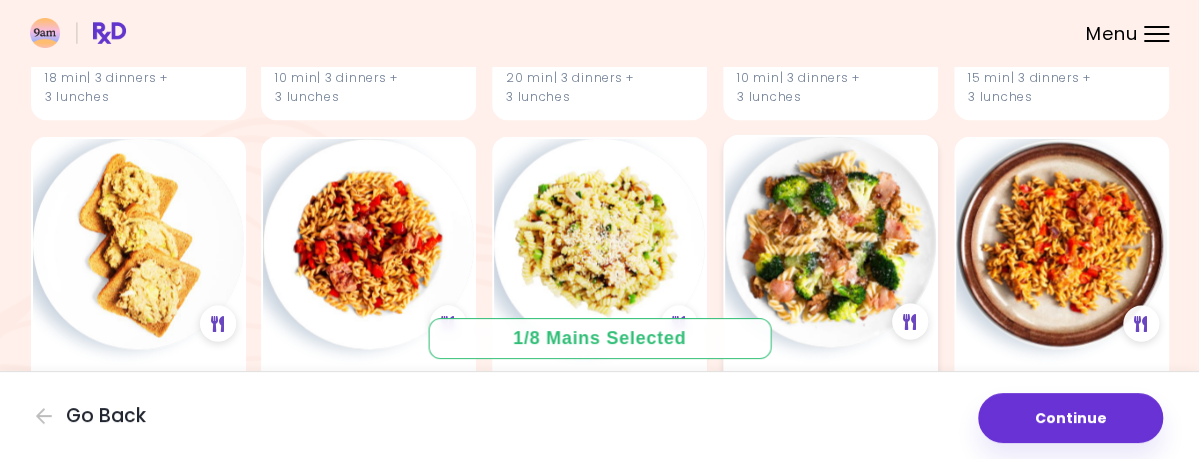 click at bounding box center [830, 242] 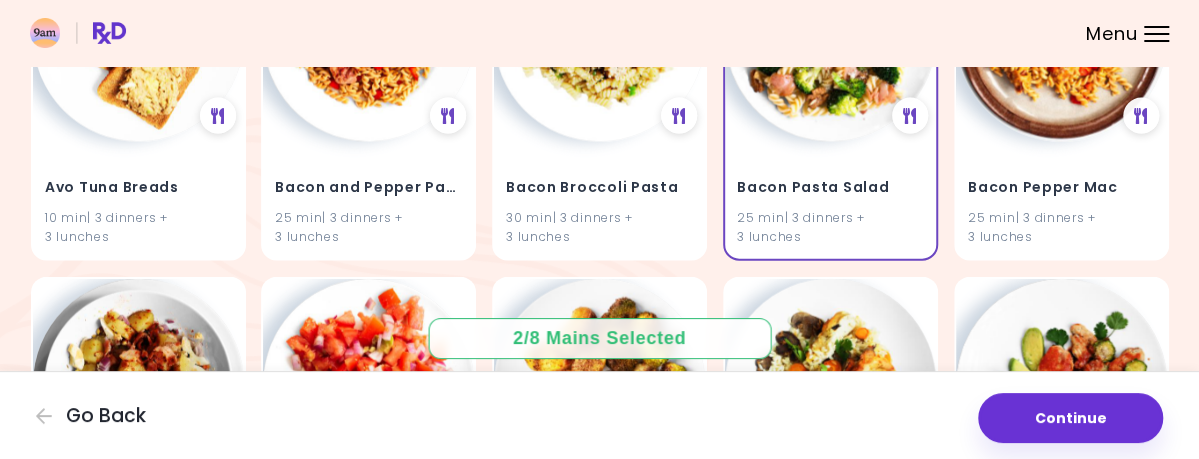 scroll, scrollTop: 2184, scrollLeft: 0, axis: vertical 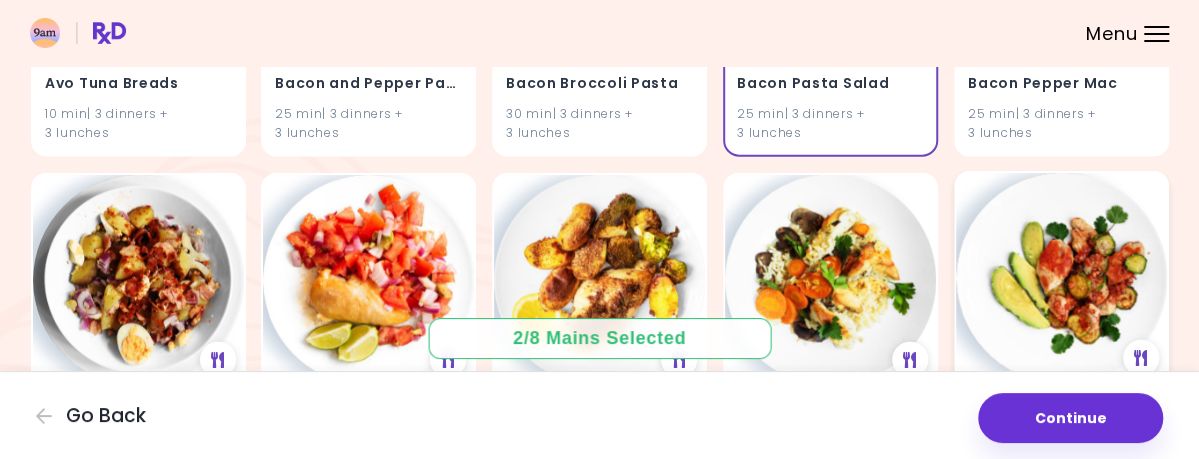 click at bounding box center (1061, 278) 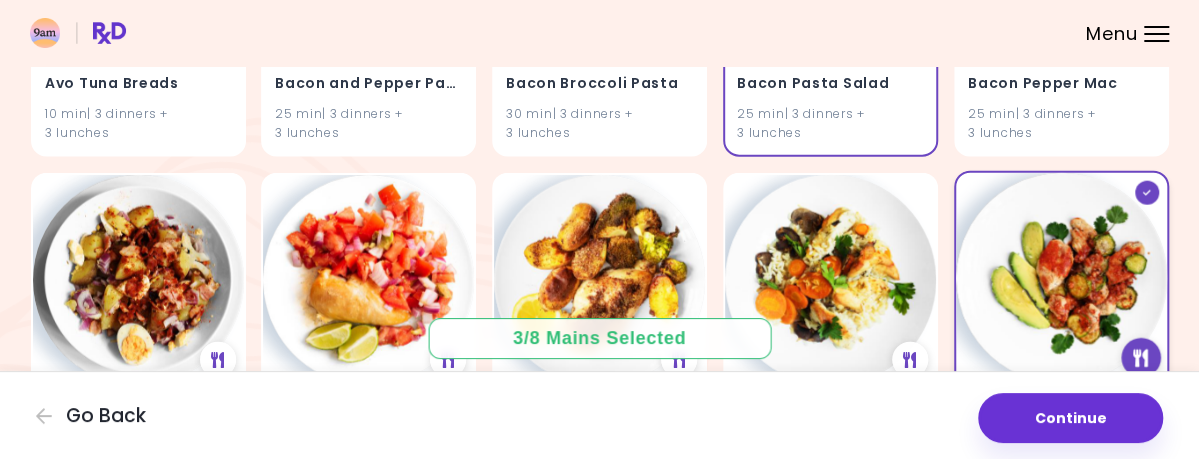 click at bounding box center (1141, 358) 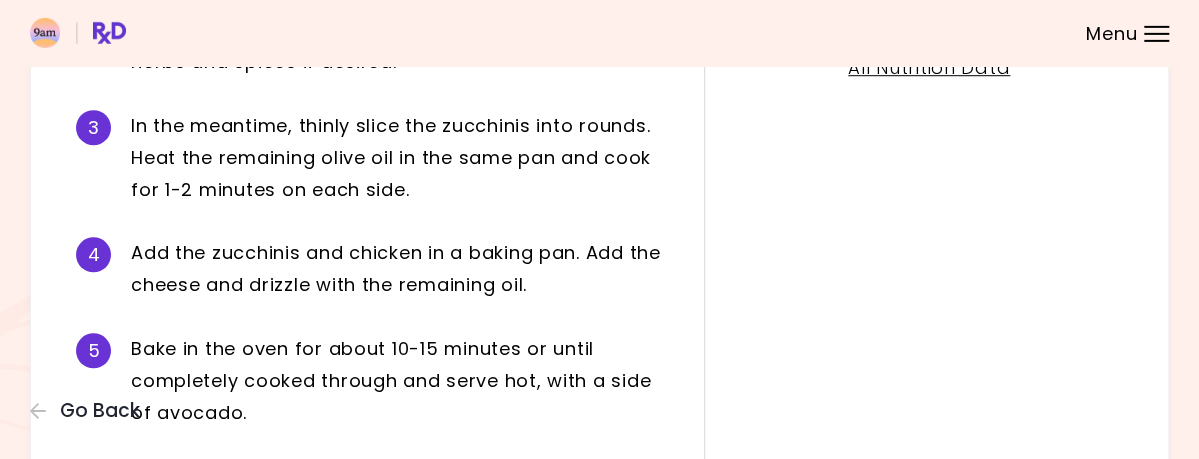 scroll, scrollTop: 728, scrollLeft: 0, axis: vertical 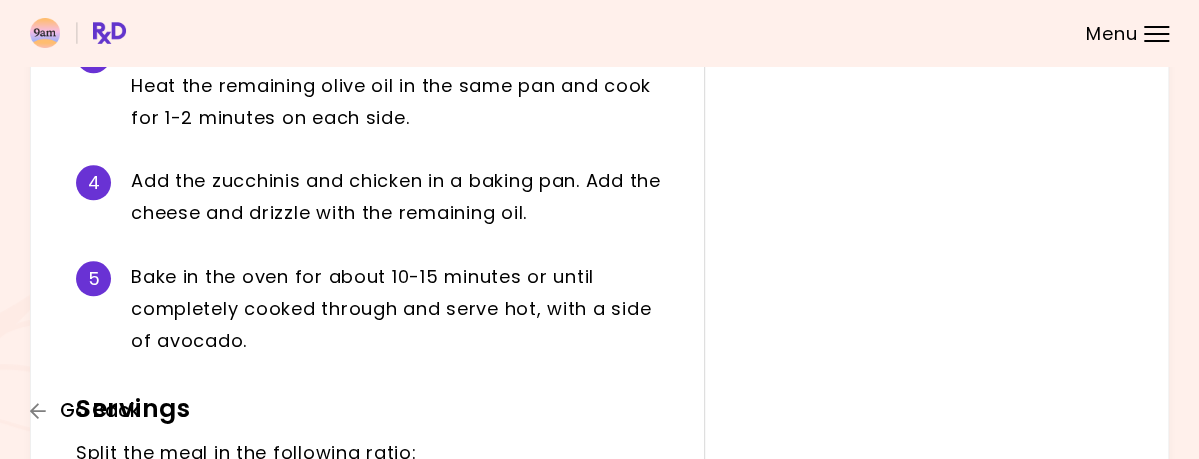 click on "Go Back" at bounding box center (100, 411) 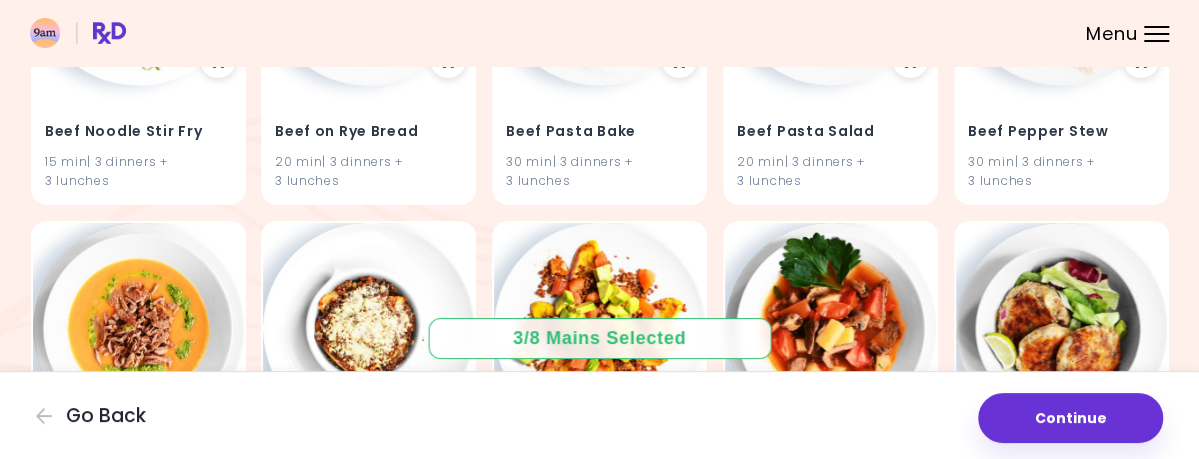 scroll, scrollTop: 6760, scrollLeft: 0, axis: vertical 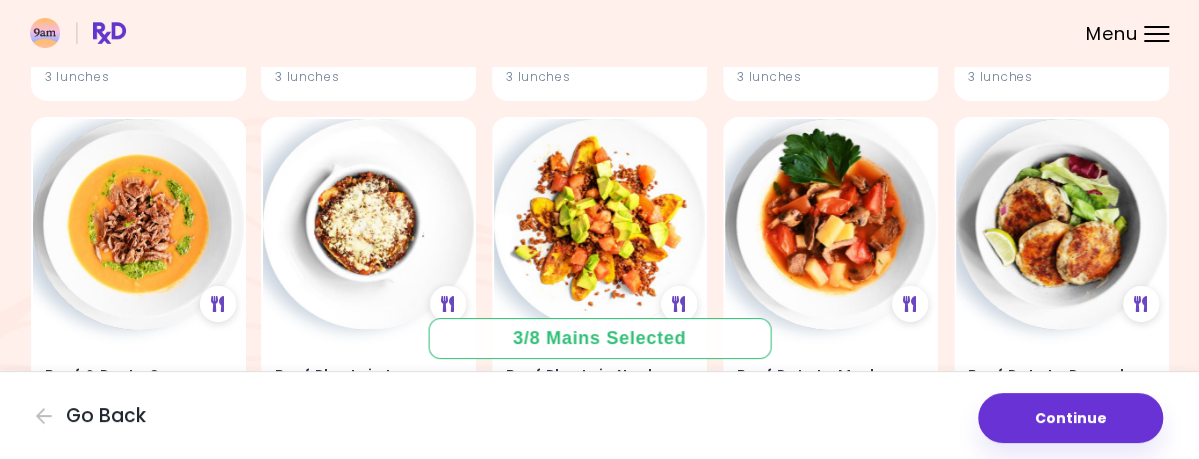 click at bounding box center (599, 569) 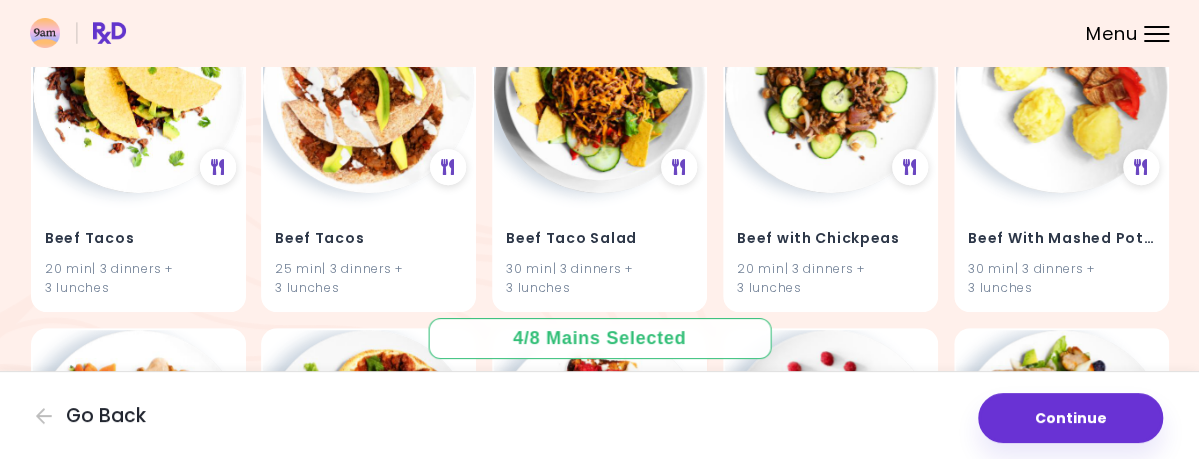 scroll, scrollTop: 7696, scrollLeft: 0, axis: vertical 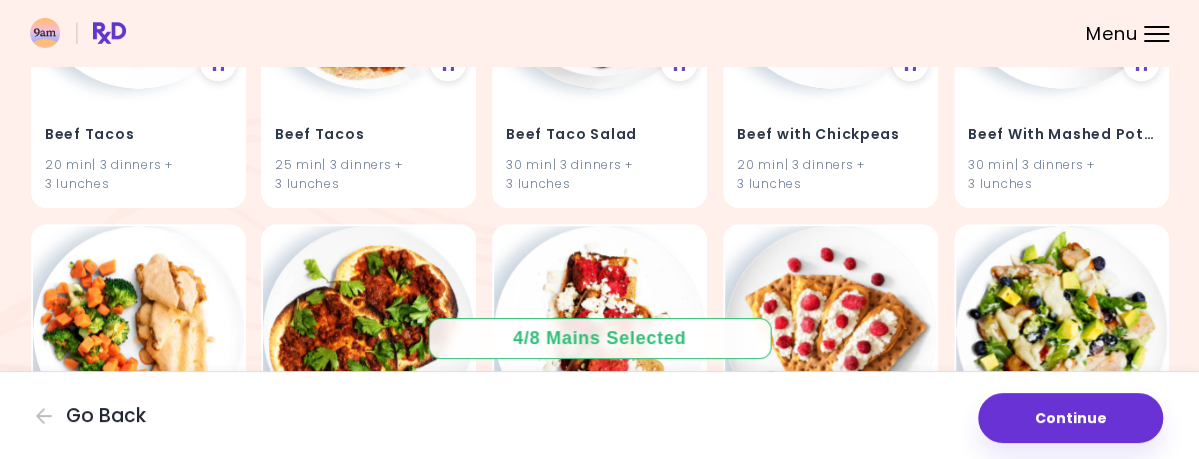 click at bounding box center [678, 756] 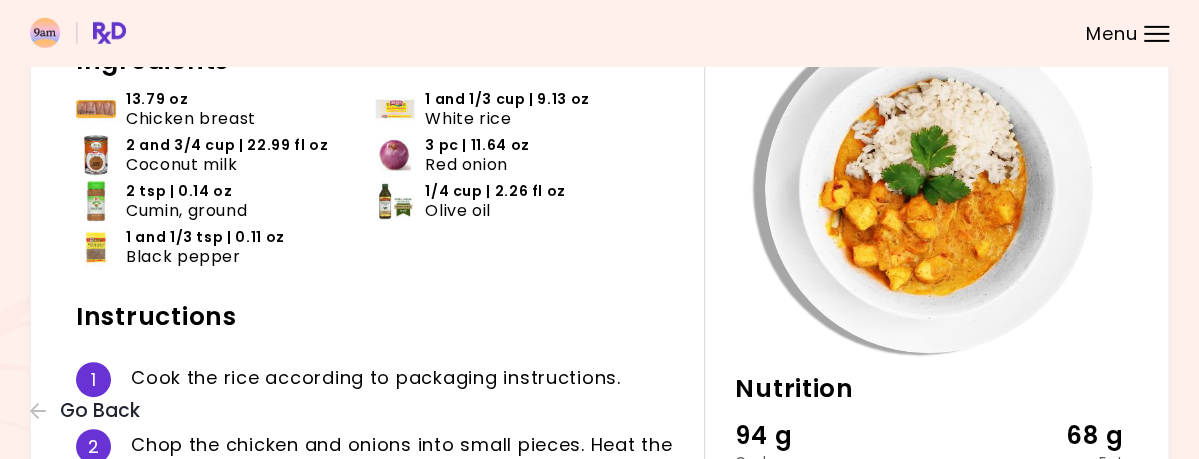 scroll, scrollTop: 208, scrollLeft: 0, axis: vertical 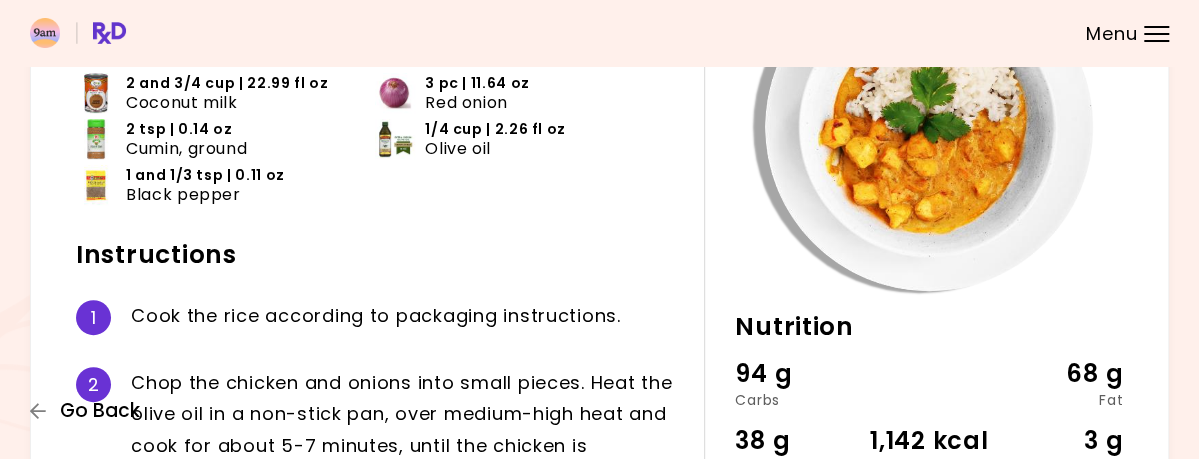 click on "Go Back" at bounding box center [100, 411] 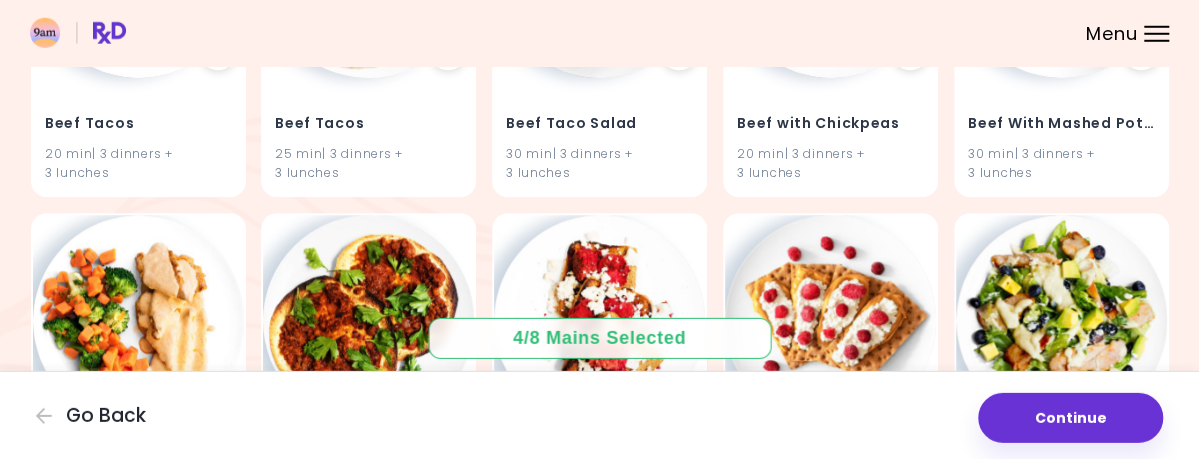scroll, scrollTop: 7787, scrollLeft: 0, axis: vertical 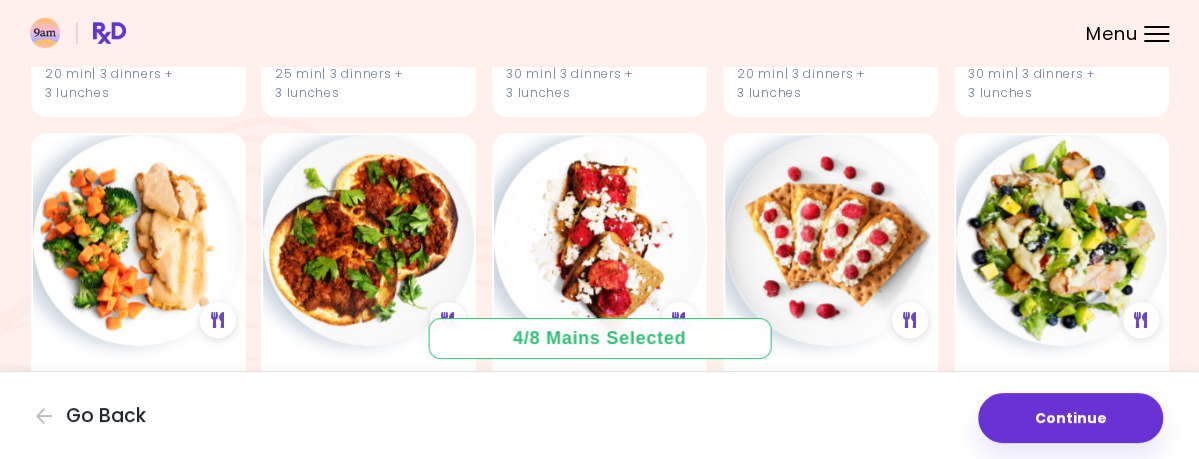 click on "Brazilian Coconut Chicken 30   min  |   3 dinners +
3 lunches" at bounding box center (599, 749) 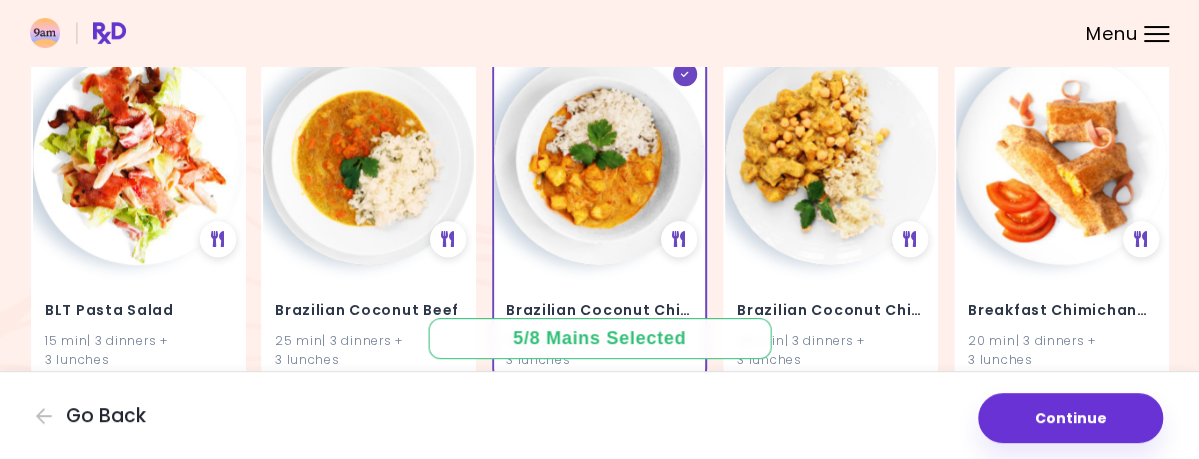 scroll, scrollTop: 8307, scrollLeft: 0, axis: vertical 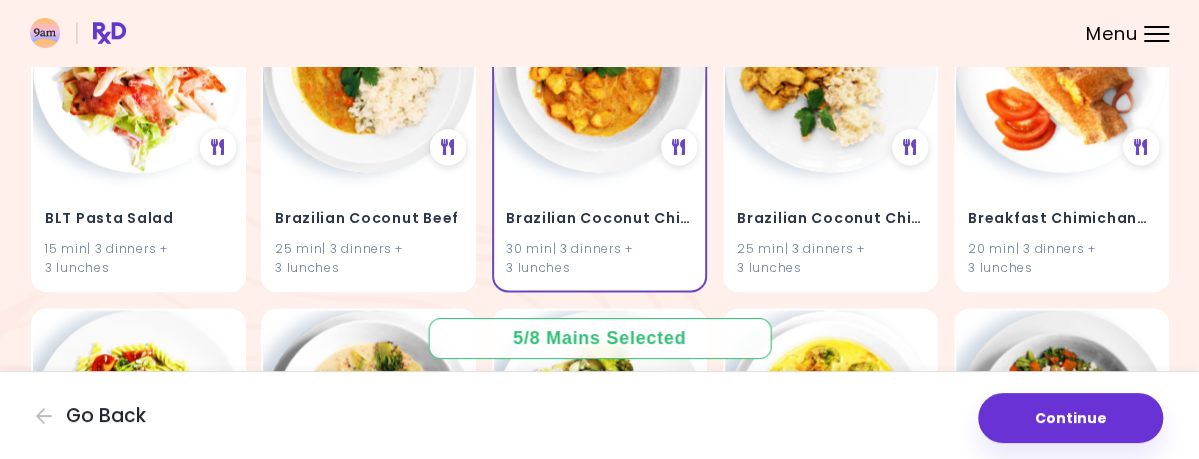 click at bounding box center [830, 761] 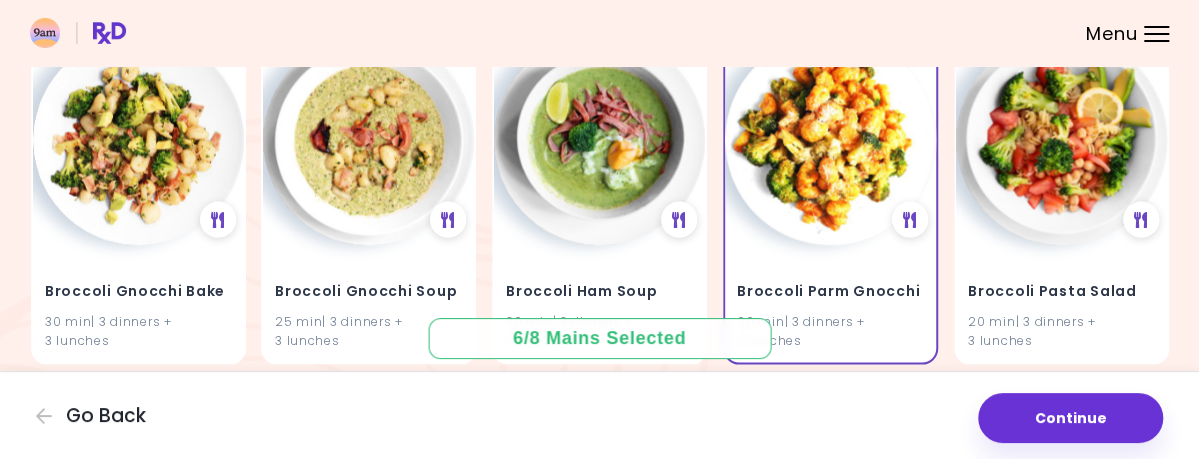 scroll, scrollTop: 9035, scrollLeft: 0, axis: vertical 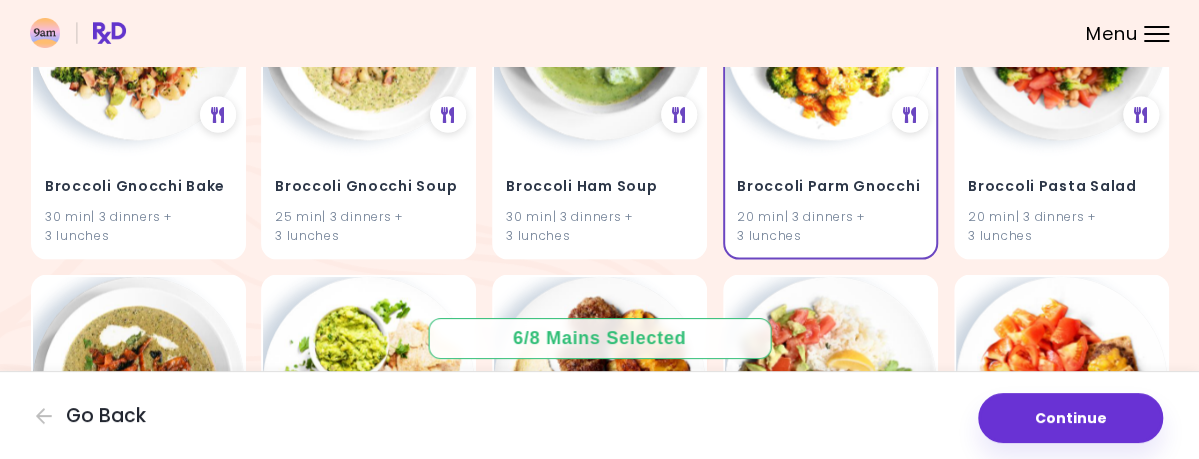 click on "Burgers With Salad" at bounding box center [138, 880] 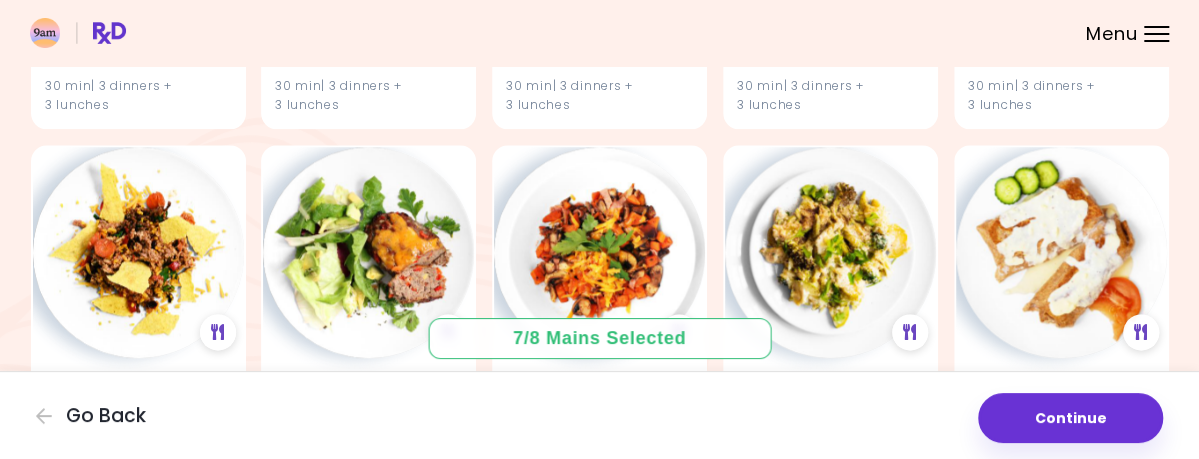 scroll, scrollTop: 11843, scrollLeft: 0, axis: vertical 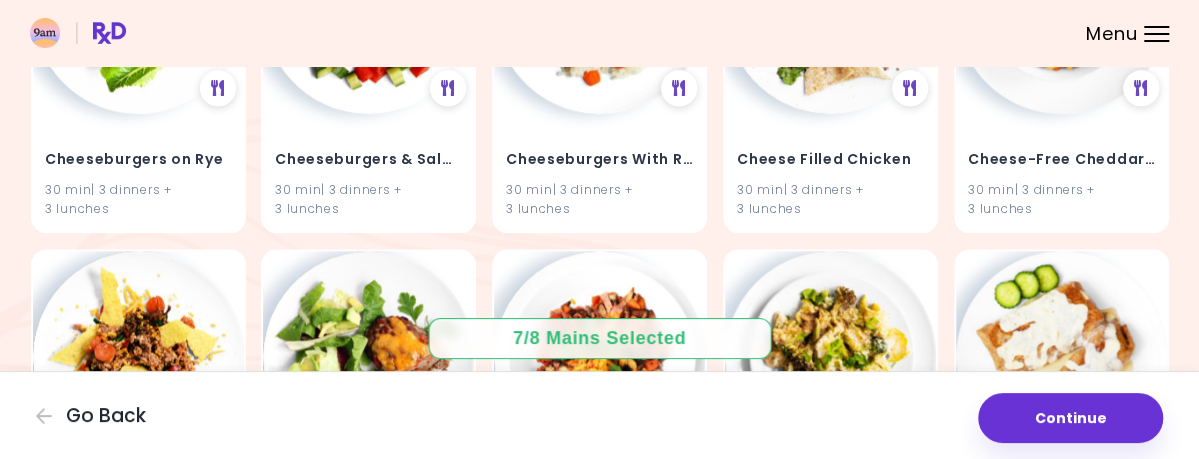 click at bounding box center [1140, 1129] 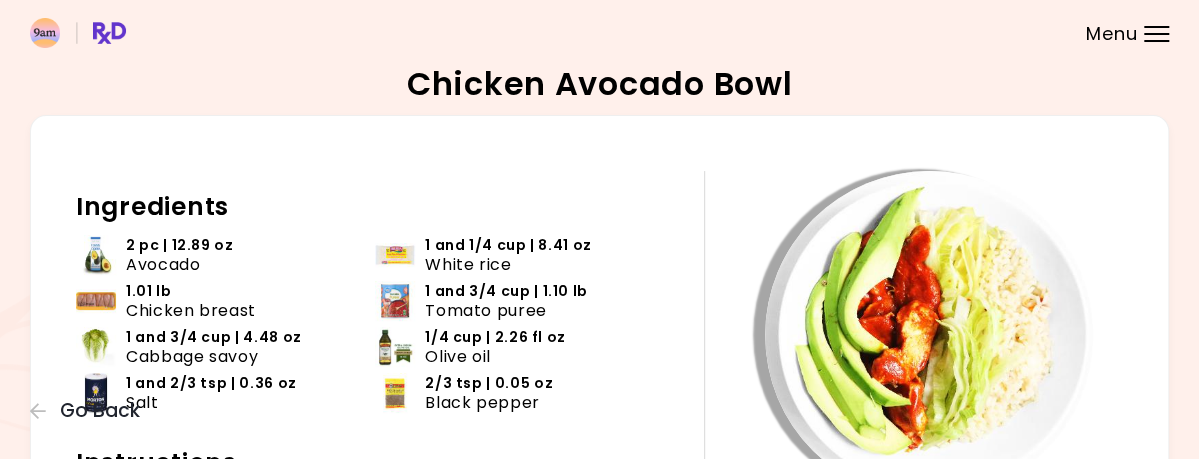 scroll, scrollTop: 104, scrollLeft: 0, axis: vertical 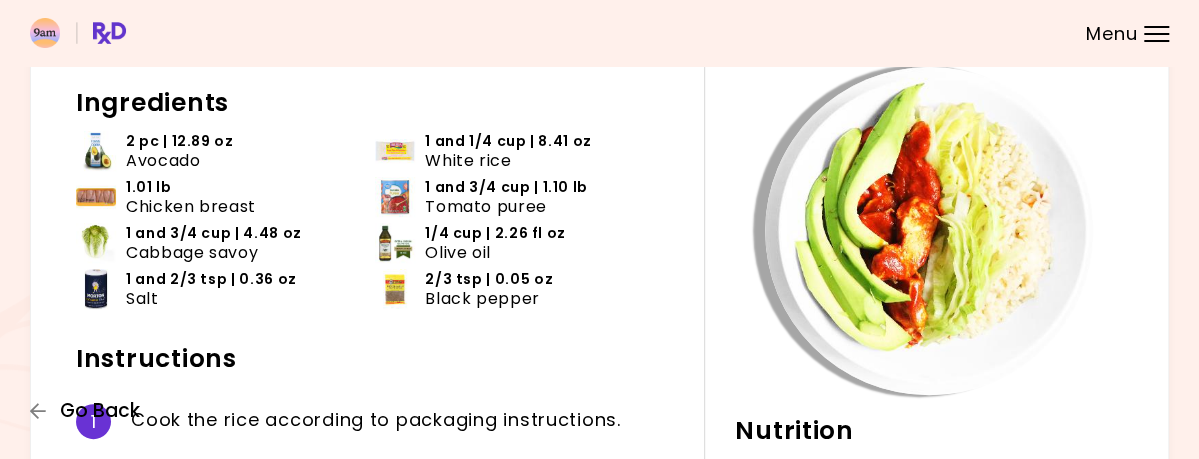 click 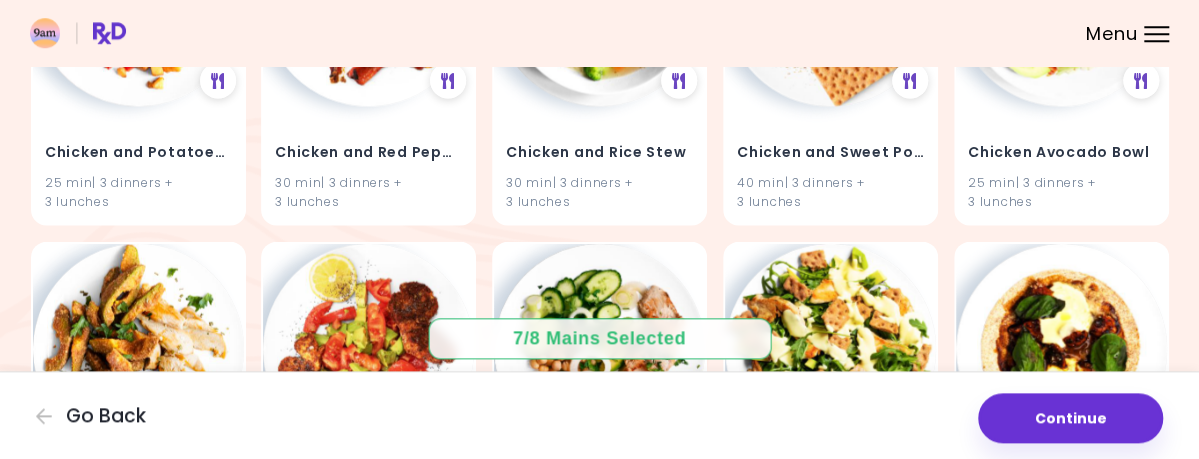 scroll, scrollTop: 12861, scrollLeft: 0, axis: vertical 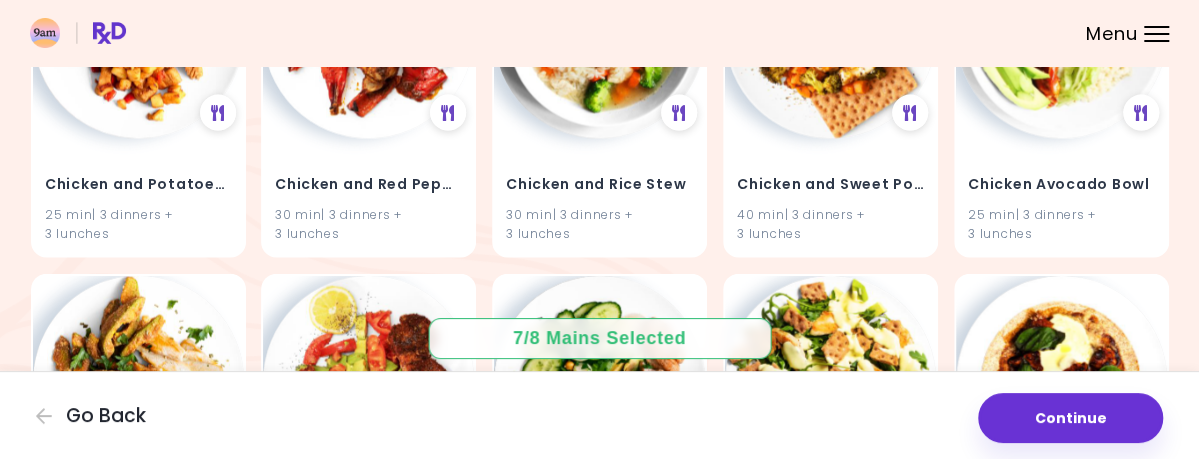 click at bounding box center [909, 1154] 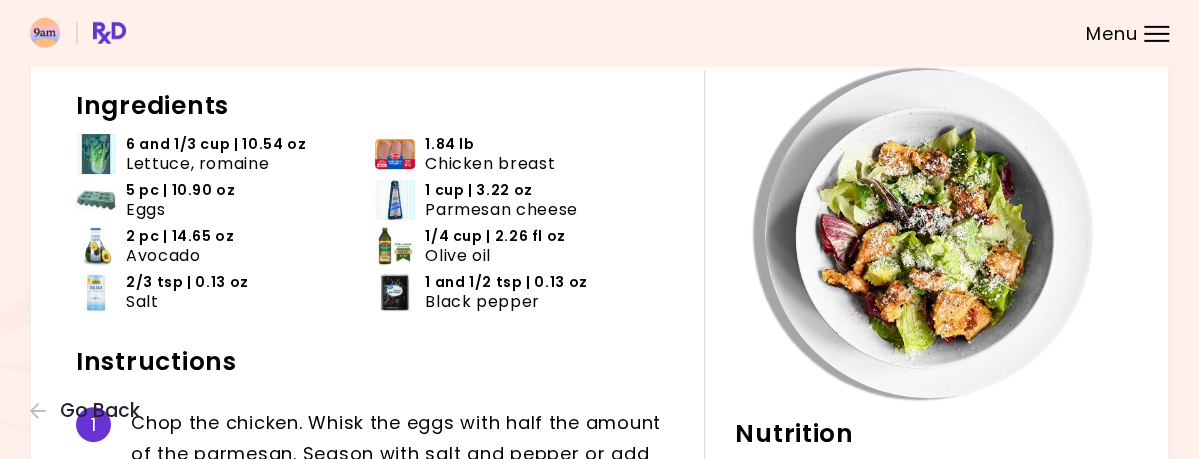 scroll, scrollTop: 104, scrollLeft: 0, axis: vertical 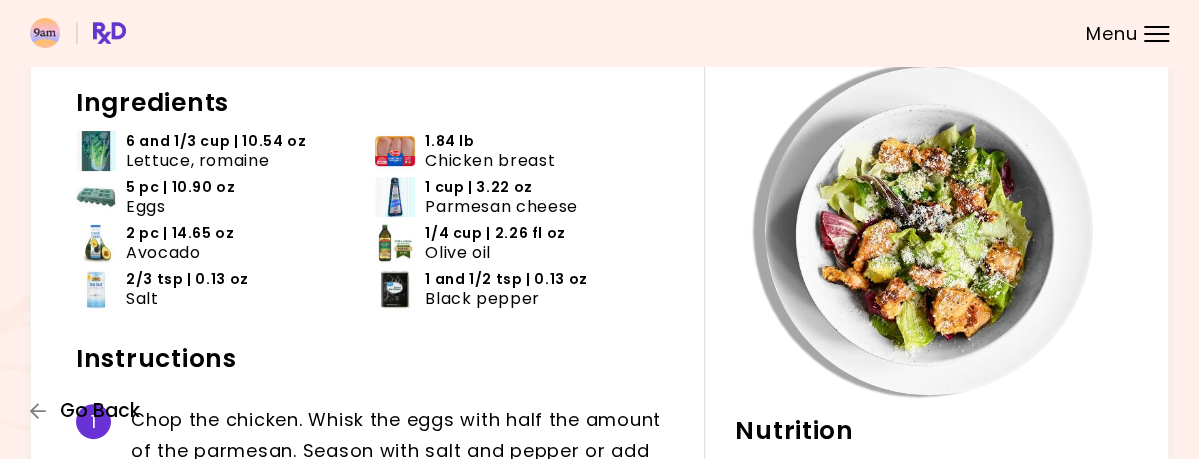 click on "Go Back" at bounding box center (100, 411) 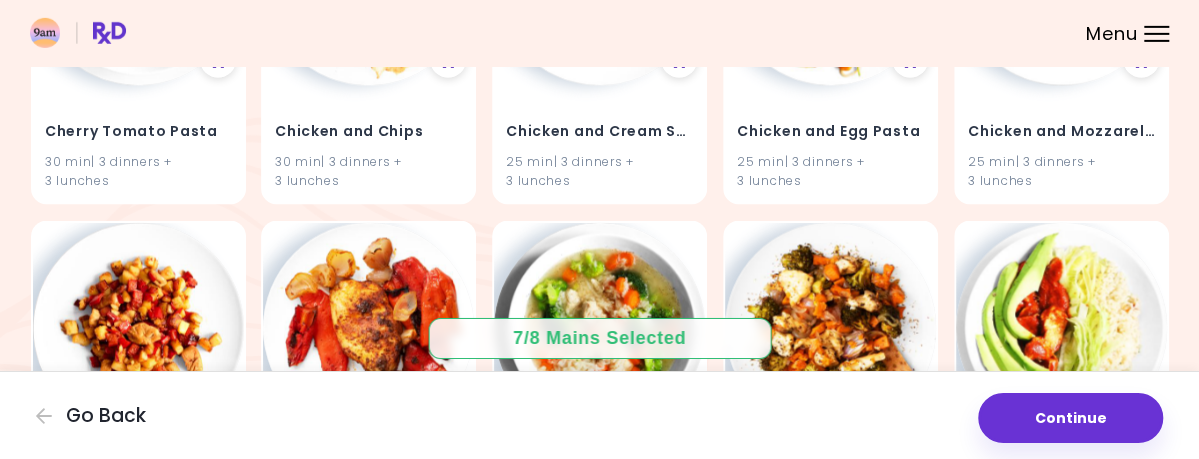 scroll, scrollTop: 12595, scrollLeft: 0, axis: vertical 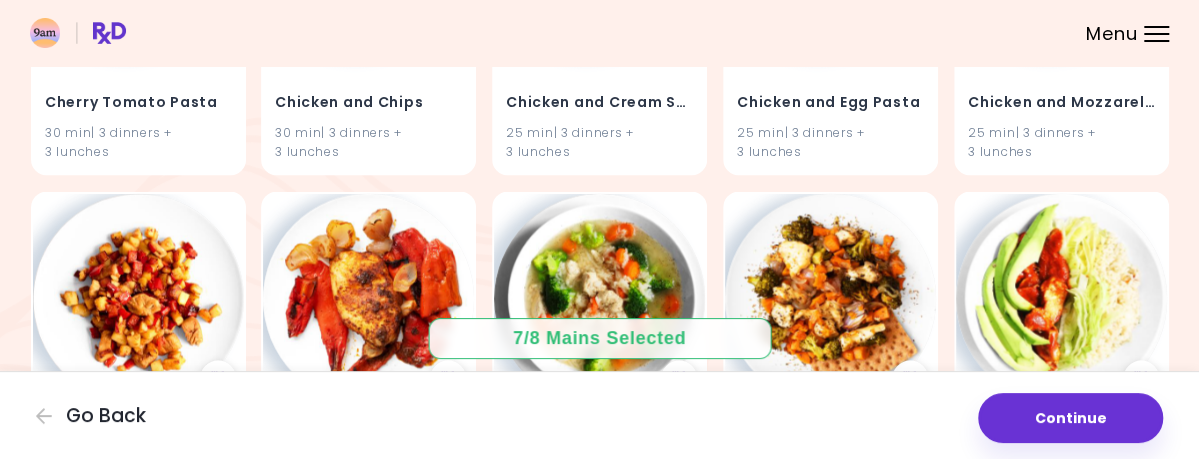 click at bounding box center [368, 992] 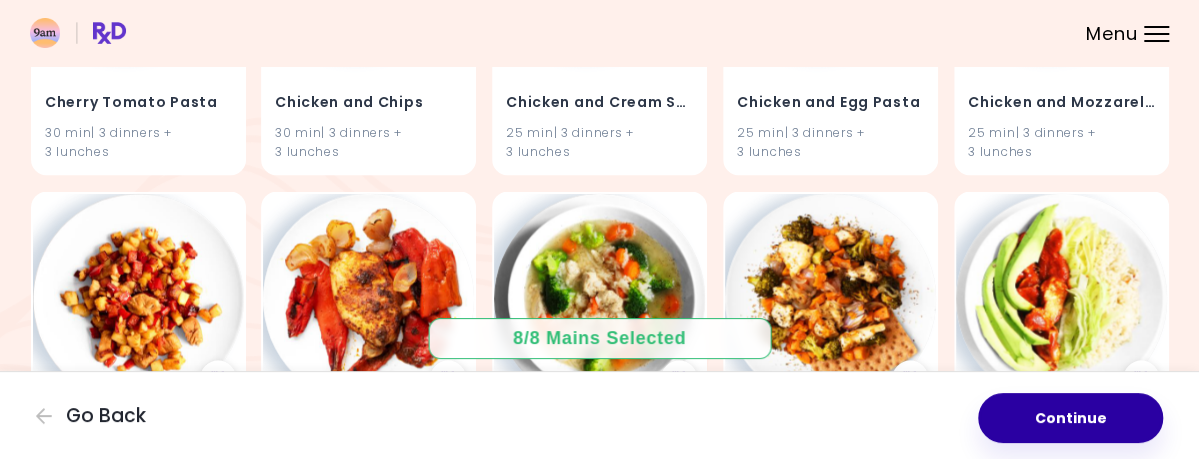 click on "Continue" at bounding box center [1070, 418] 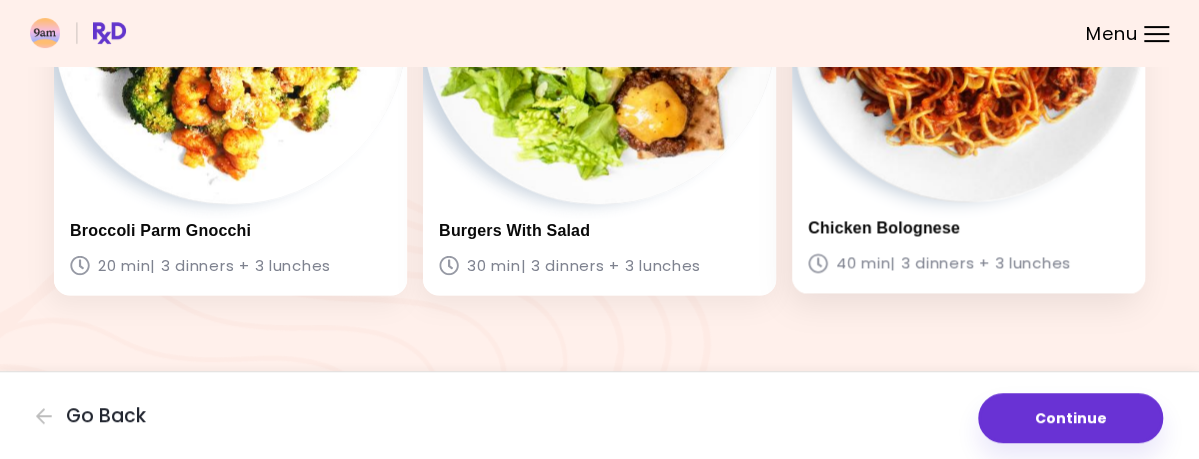 scroll, scrollTop: 3403, scrollLeft: 0, axis: vertical 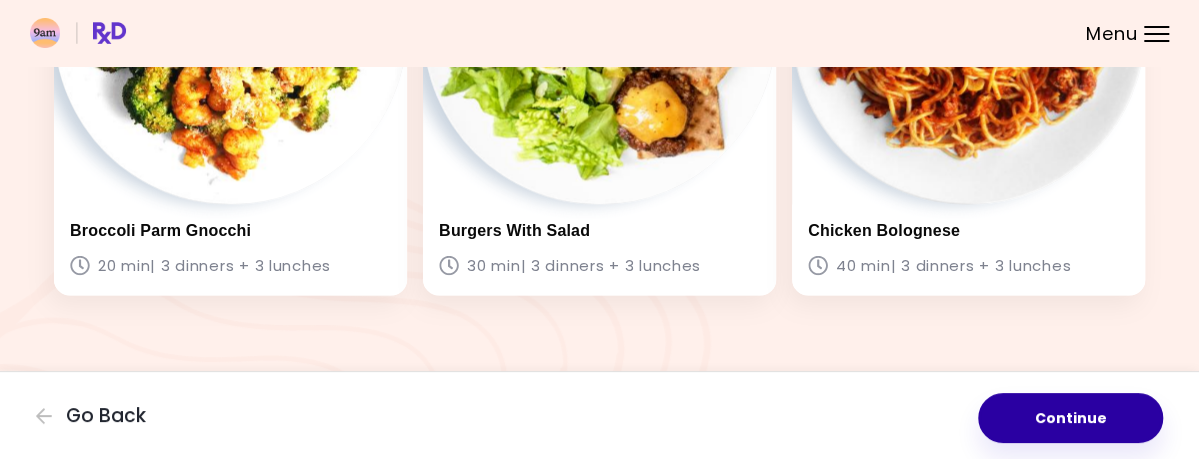 click on "Continue" at bounding box center (1070, 418) 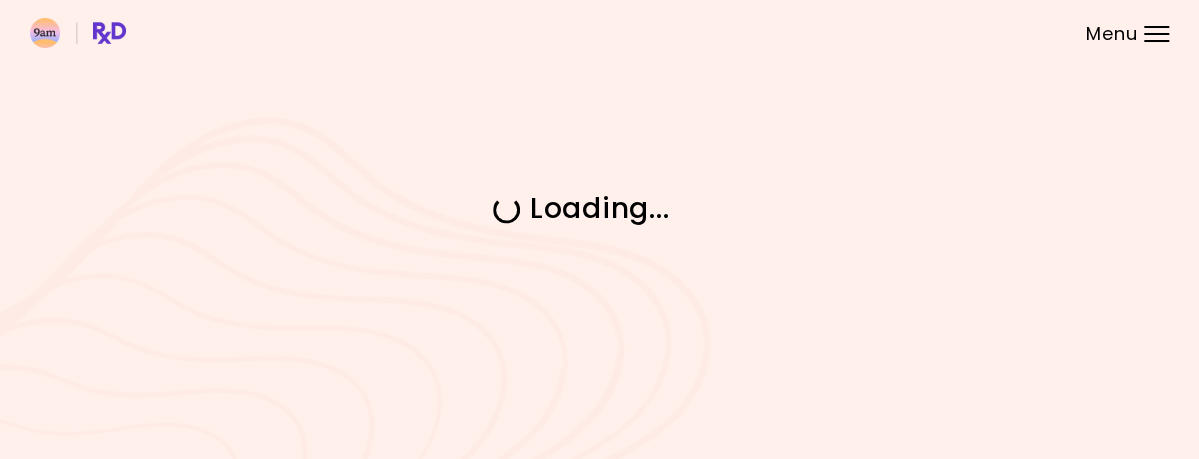 scroll, scrollTop: 0, scrollLeft: 0, axis: both 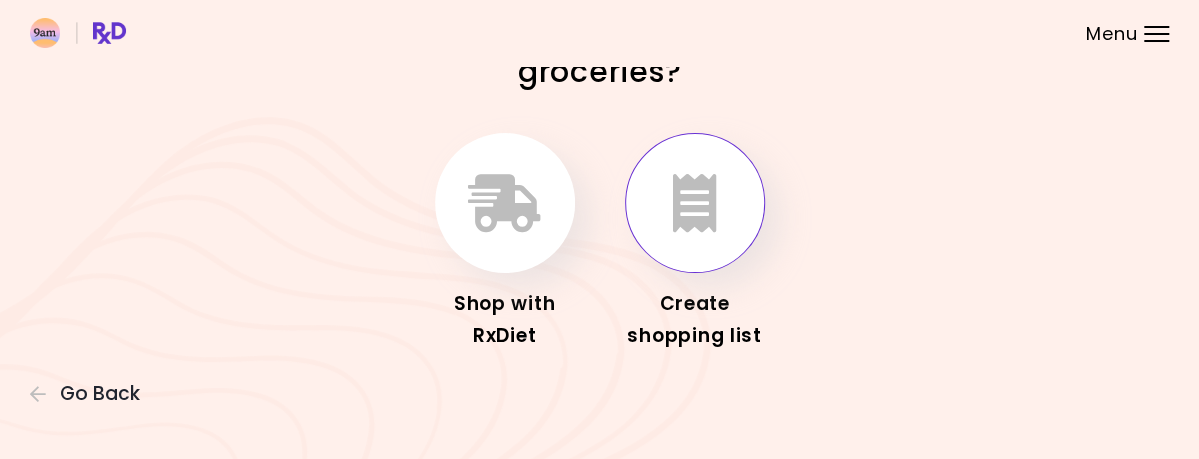 click at bounding box center [695, 203] 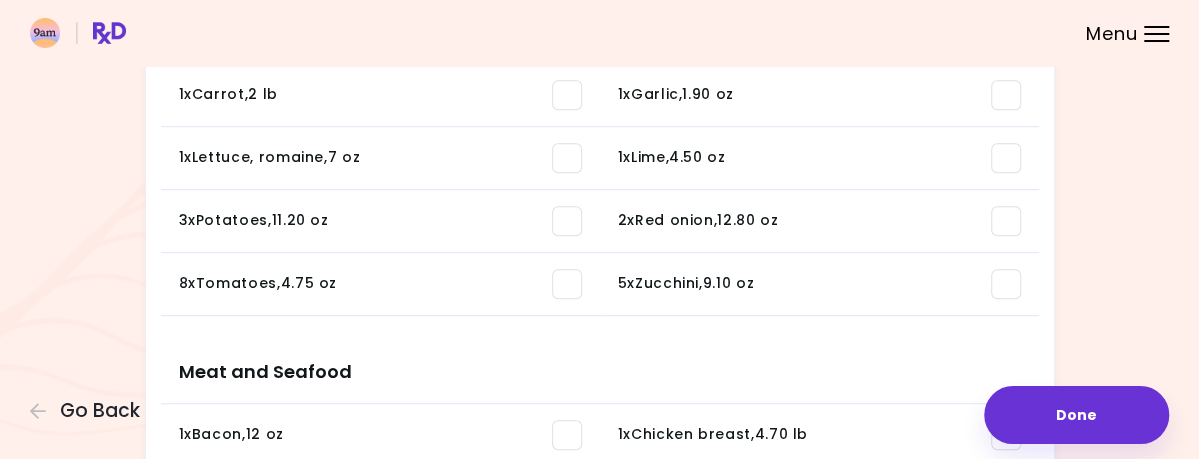 scroll, scrollTop: 416, scrollLeft: 0, axis: vertical 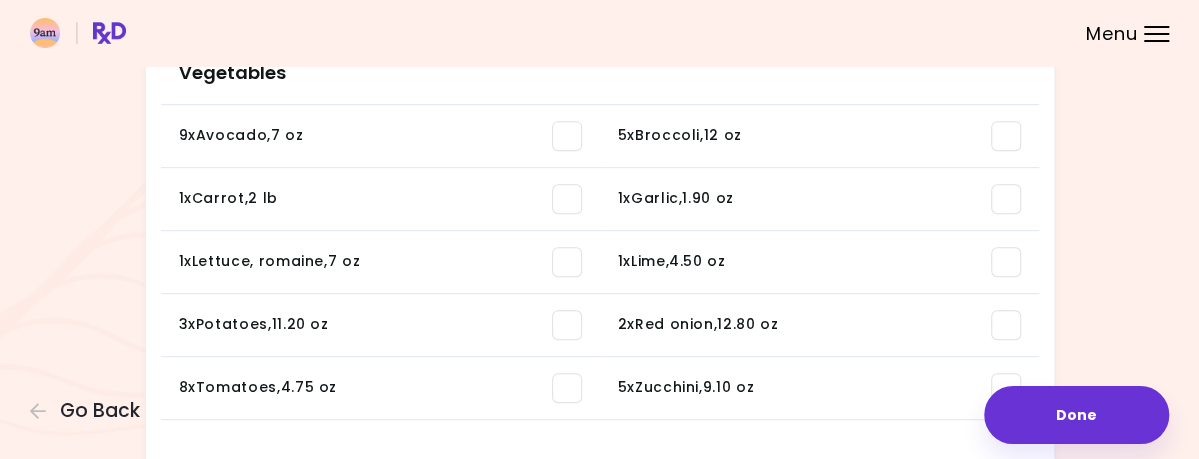 click at bounding box center [1006, 199] 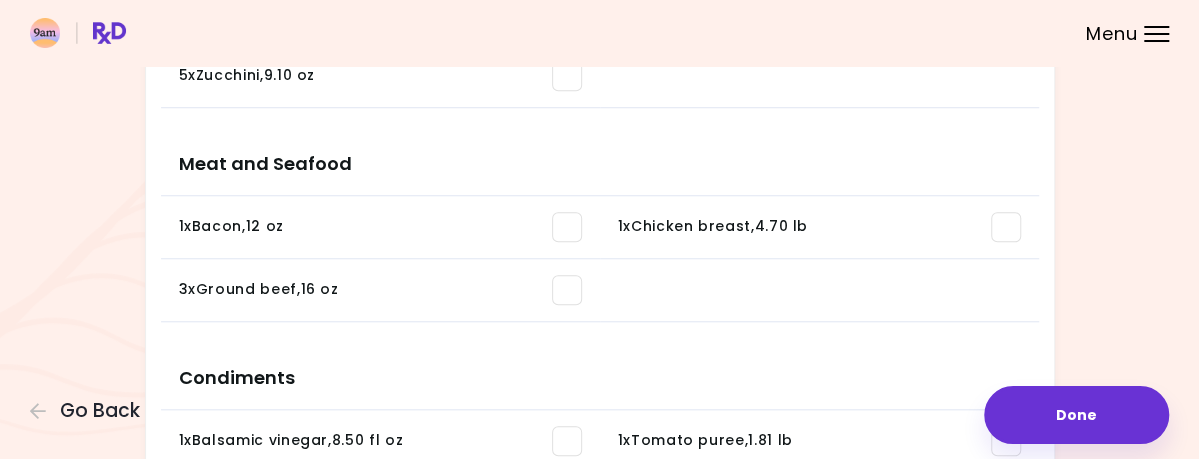 scroll, scrollTop: 936, scrollLeft: 0, axis: vertical 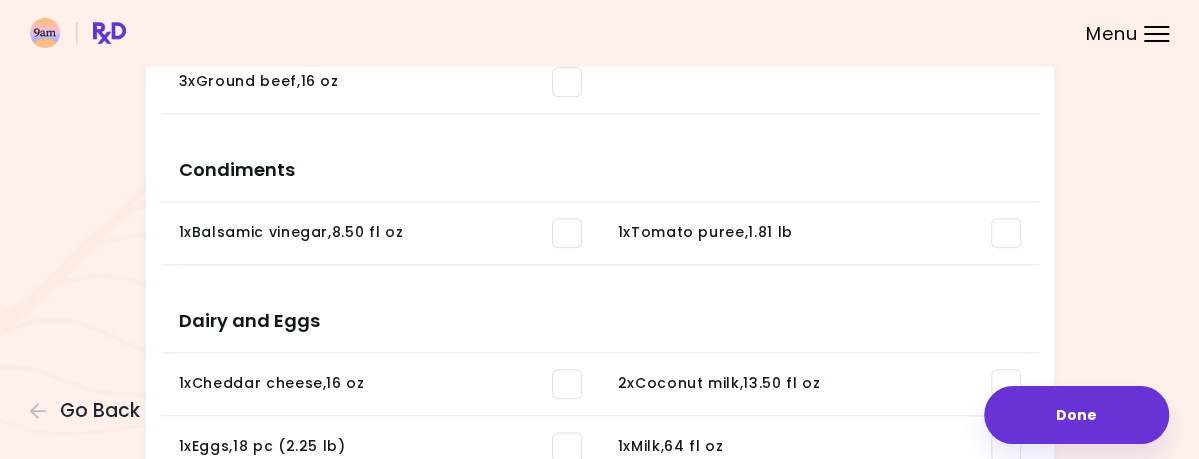 click at bounding box center [567, 233] 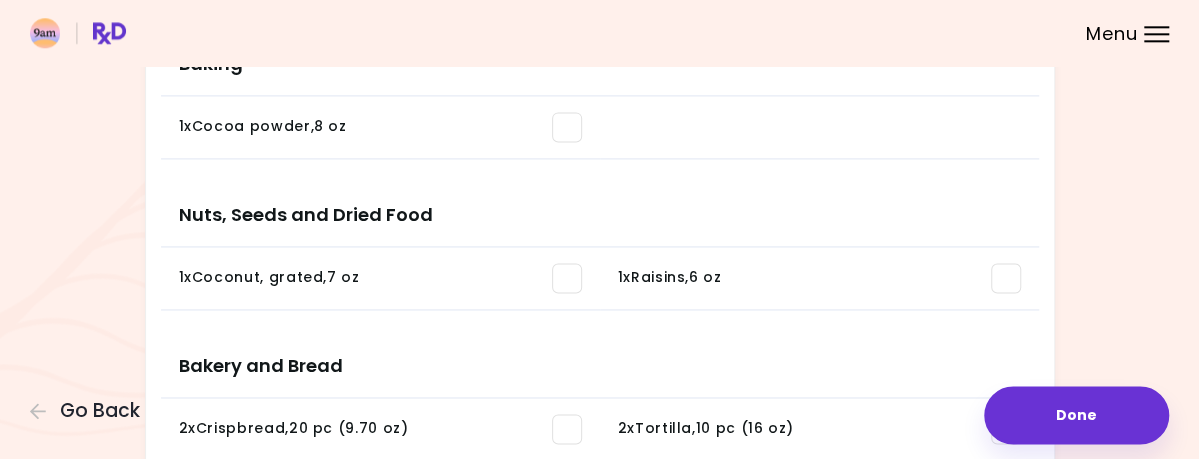 scroll, scrollTop: 1201, scrollLeft: 0, axis: vertical 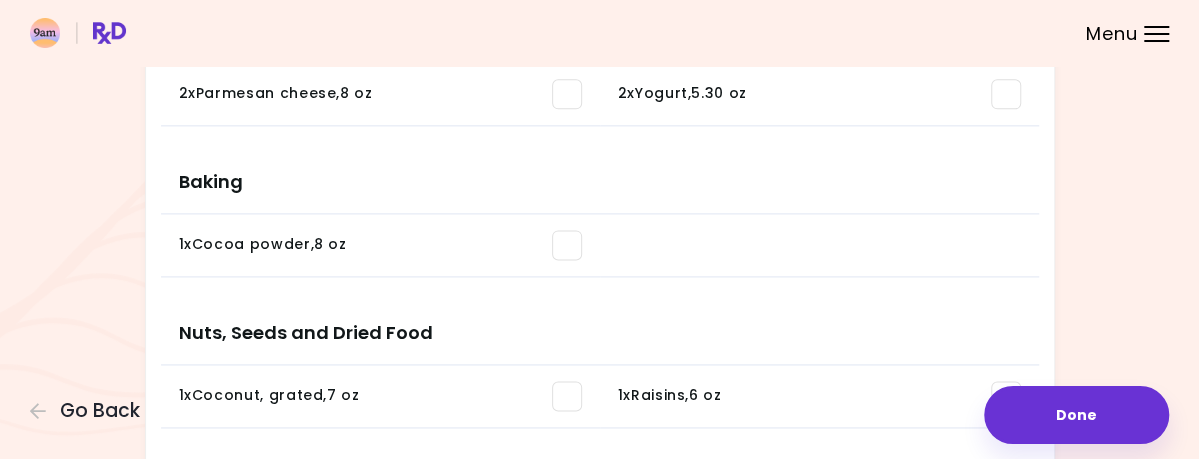 click at bounding box center (567, 245) 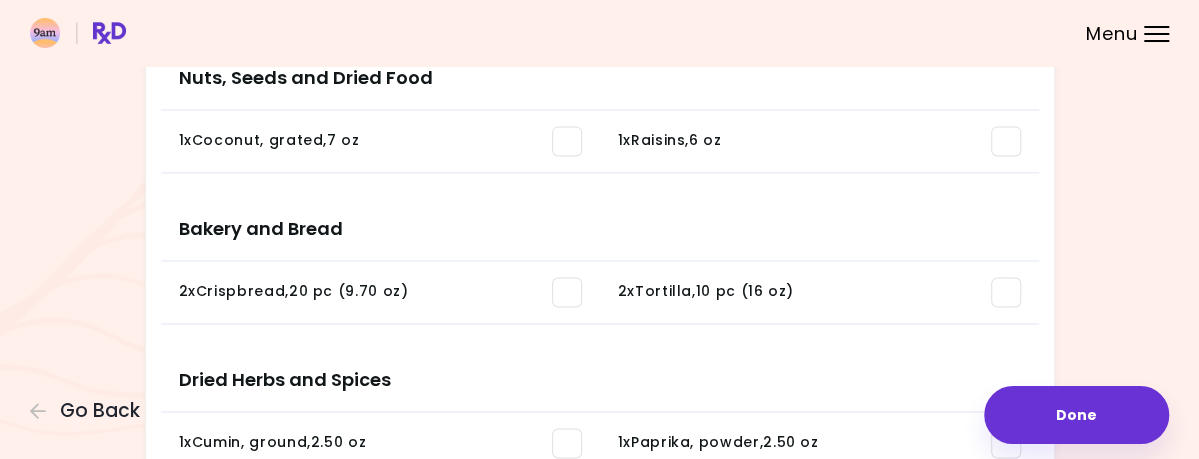 scroll, scrollTop: 1409, scrollLeft: 0, axis: vertical 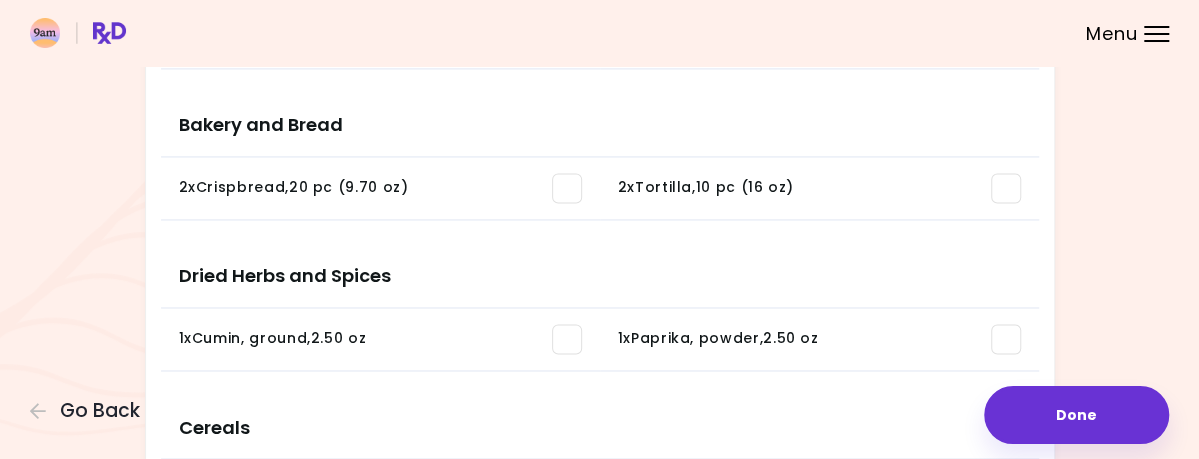 click at bounding box center (567, 188) 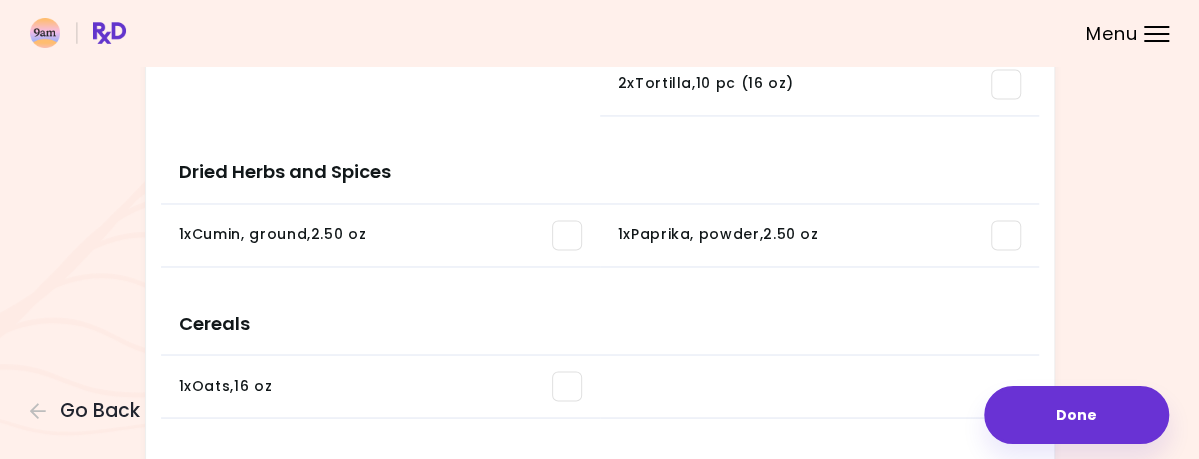 scroll, scrollTop: 1363, scrollLeft: 0, axis: vertical 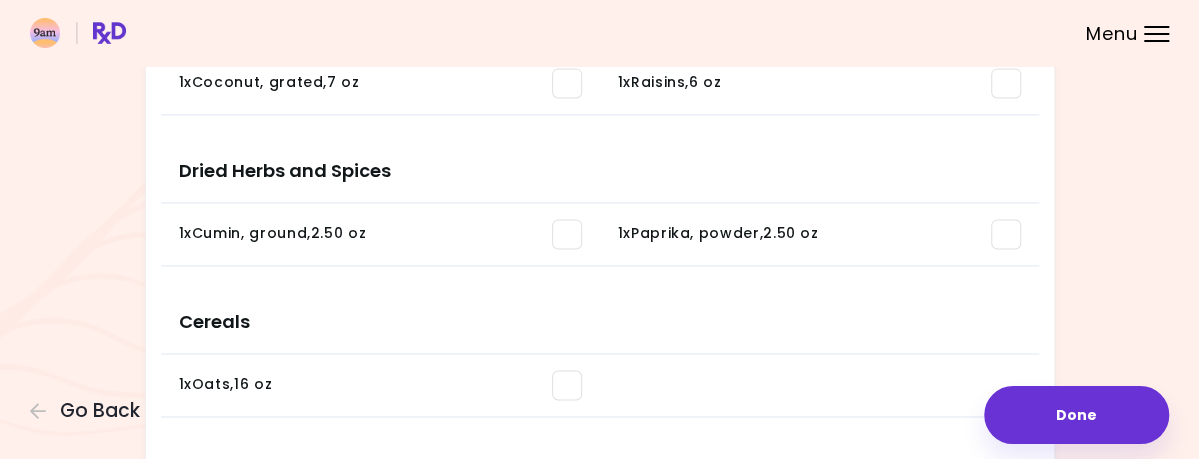 click on "1 x  Cumin, ground ,  2.50 oz You need: 0.14 oz / In pantry: 0 oz" at bounding box center [380, 234] 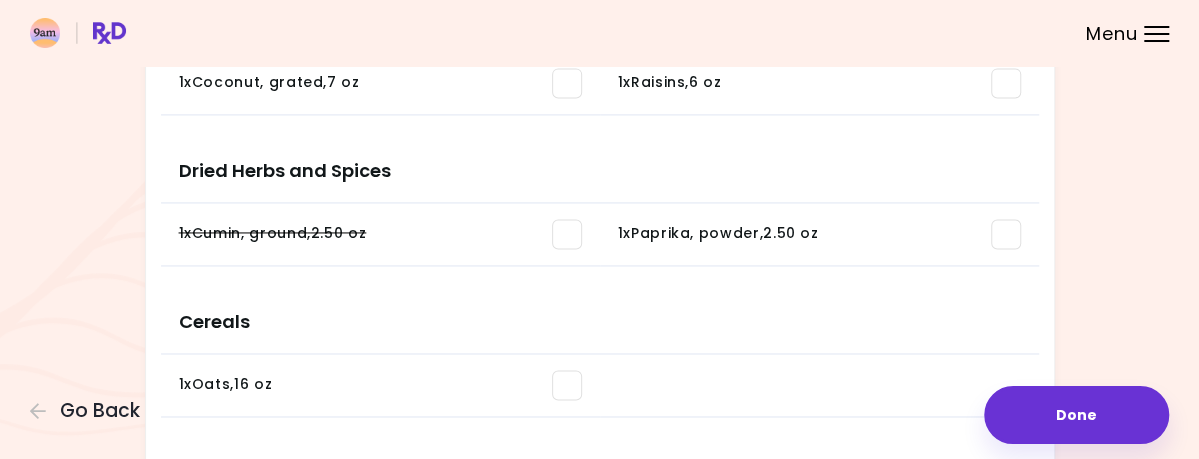 click at bounding box center [1006, 234] 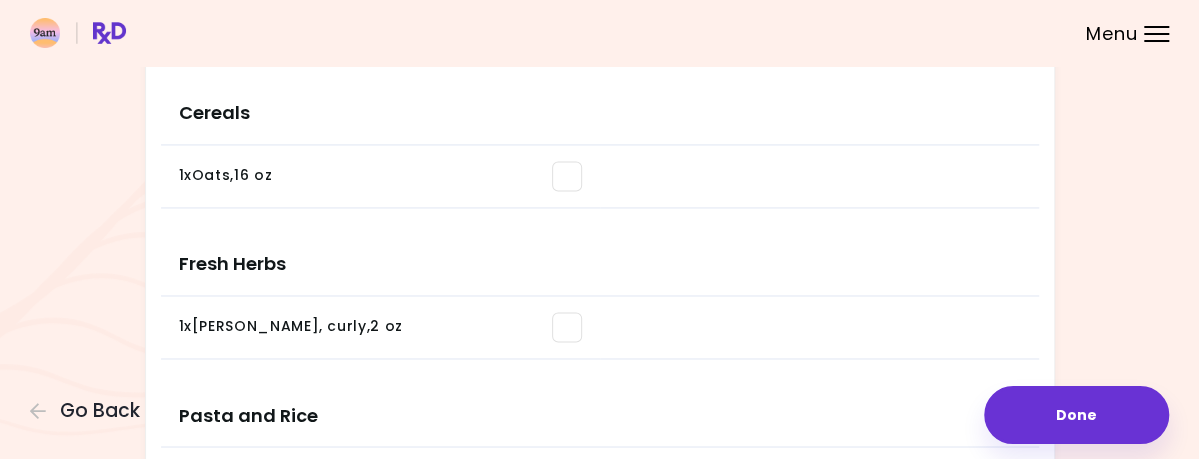 scroll, scrollTop: 1525, scrollLeft: 0, axis: vertical 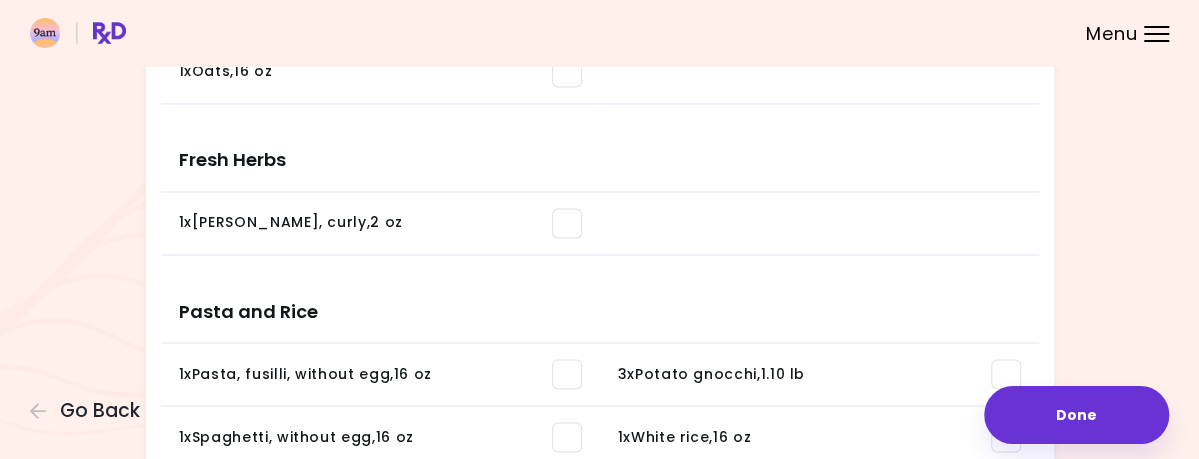 click at bounding box center (567, 223) 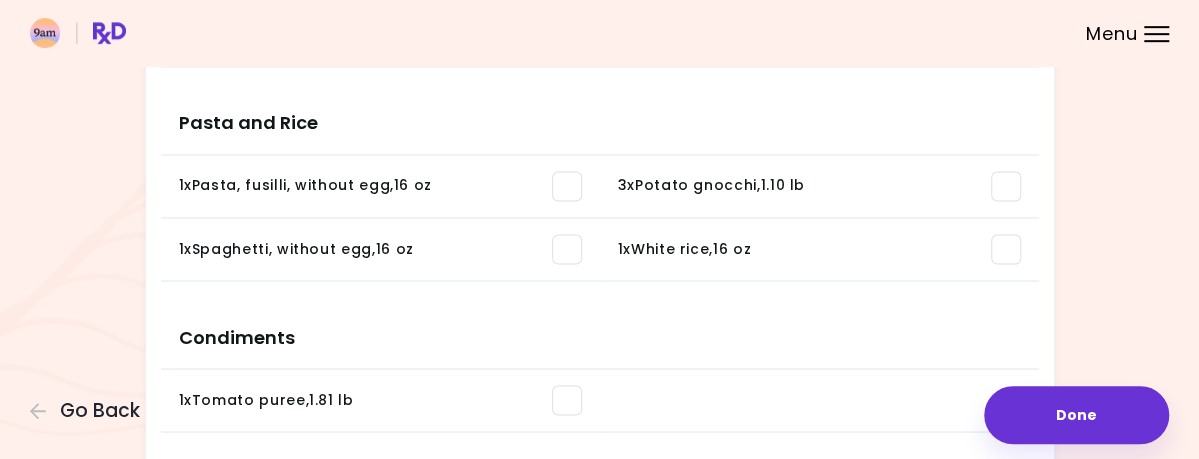 scroll, scrollTop: 1525, scrollLeft: 0, axis: vertical 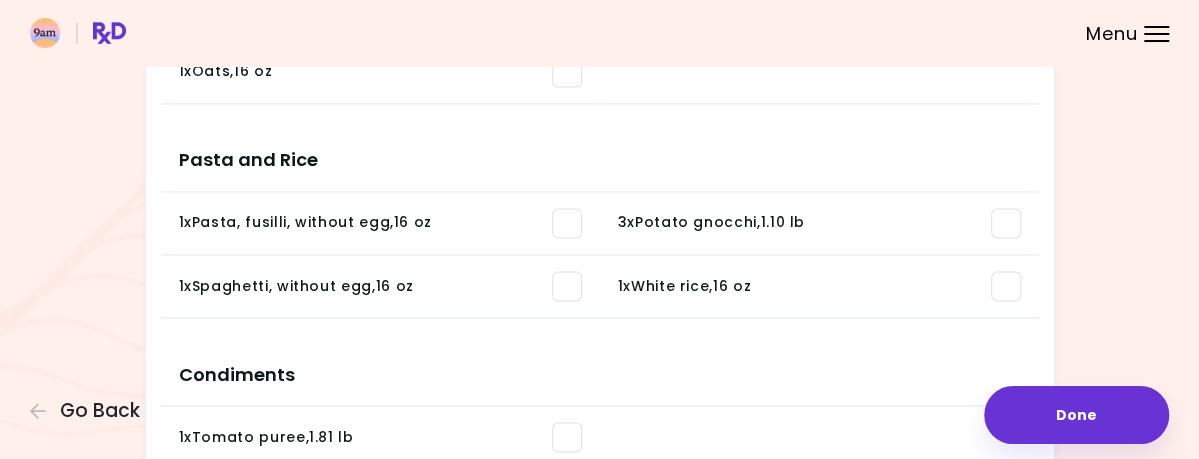 click at bounding box center (1006, 286) 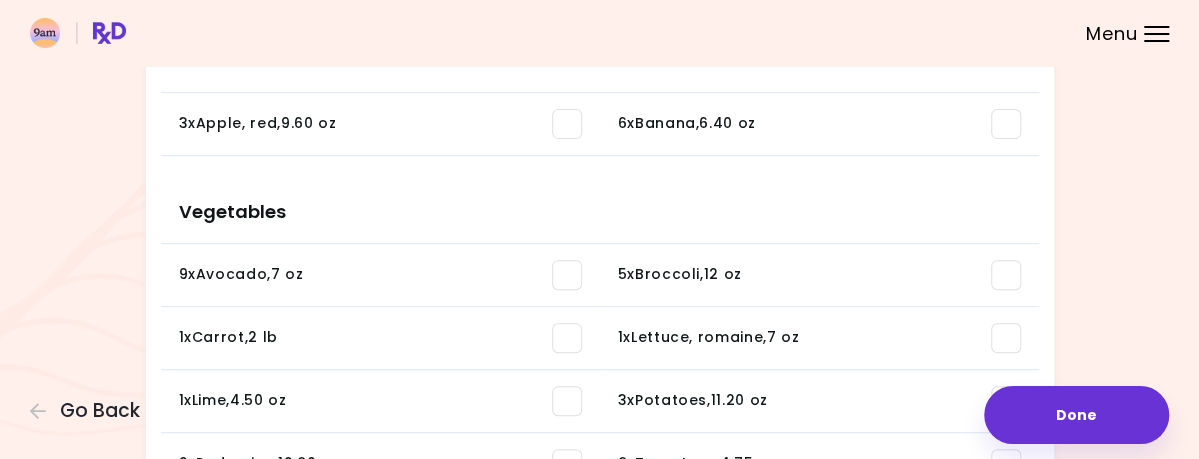 scroll, scrollTop: 0, scrollLeft: 0, axis: both 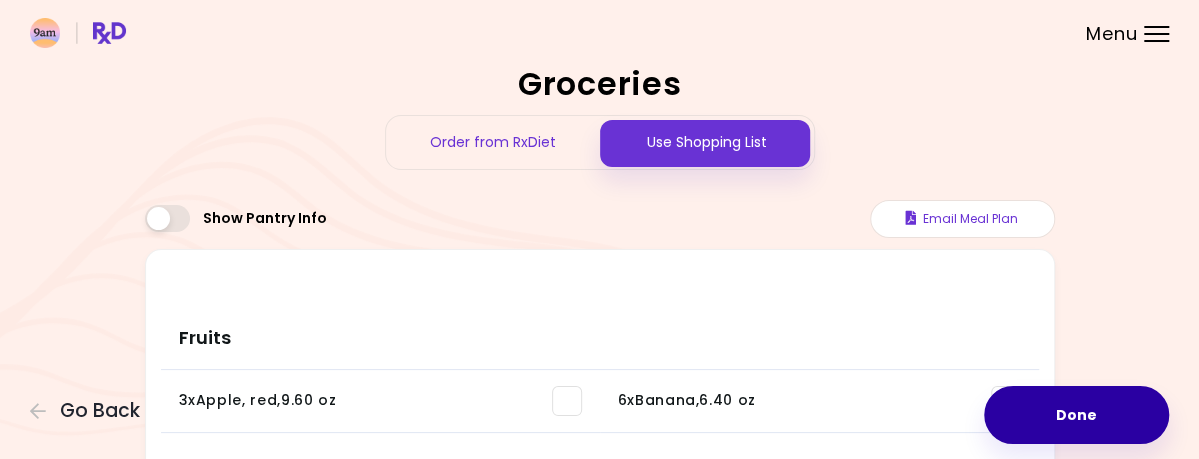 click on "Done" at bounding box center (1076, 415) 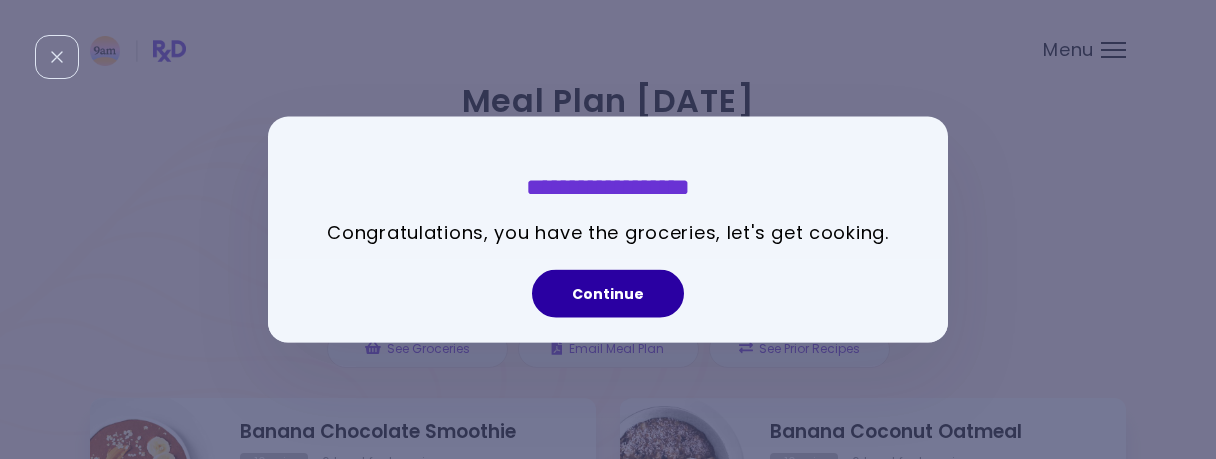 click on "Continue" at bounding box center [608, 294] 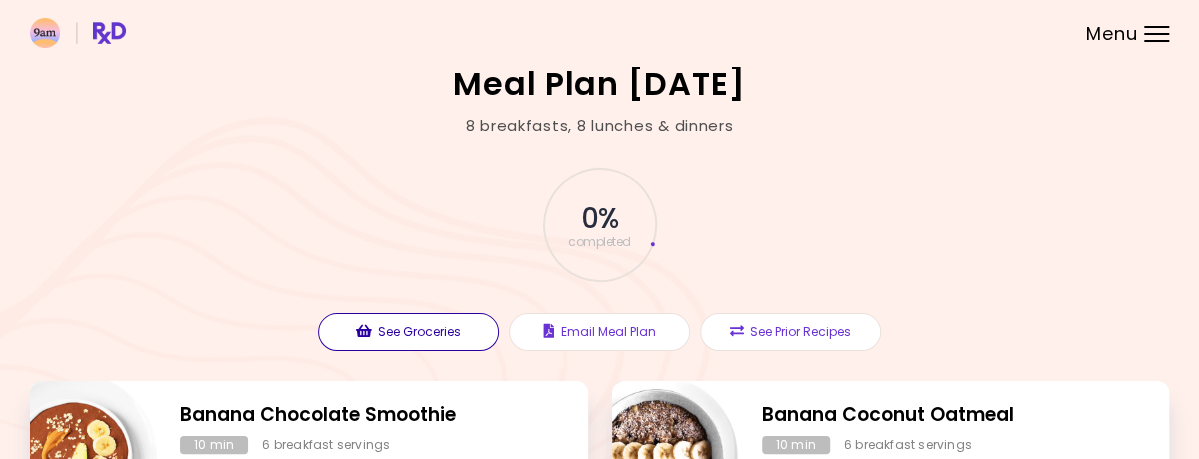 click on "See Groceries" at bounding box center (408, 332) 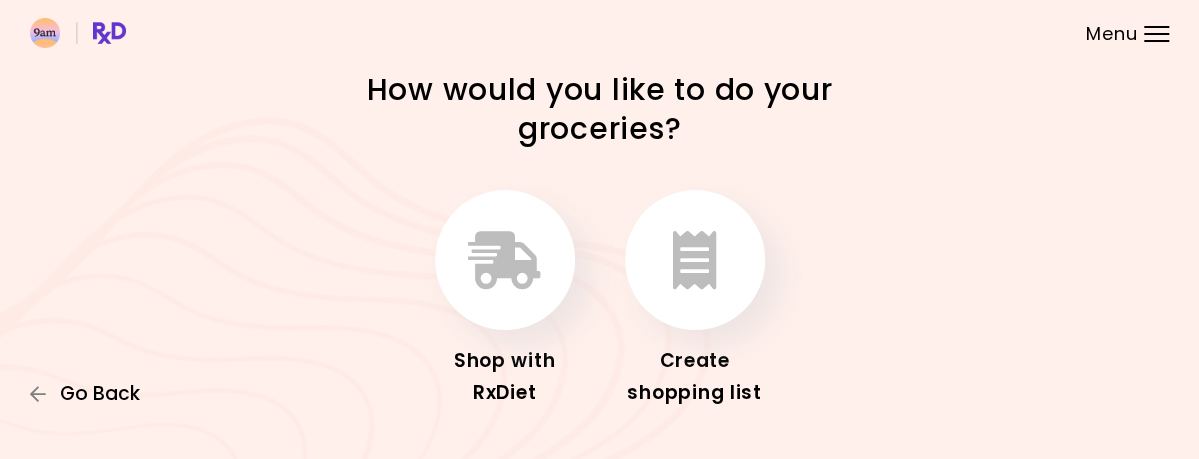 click on "Go Back" at bounding box center [100, 394] 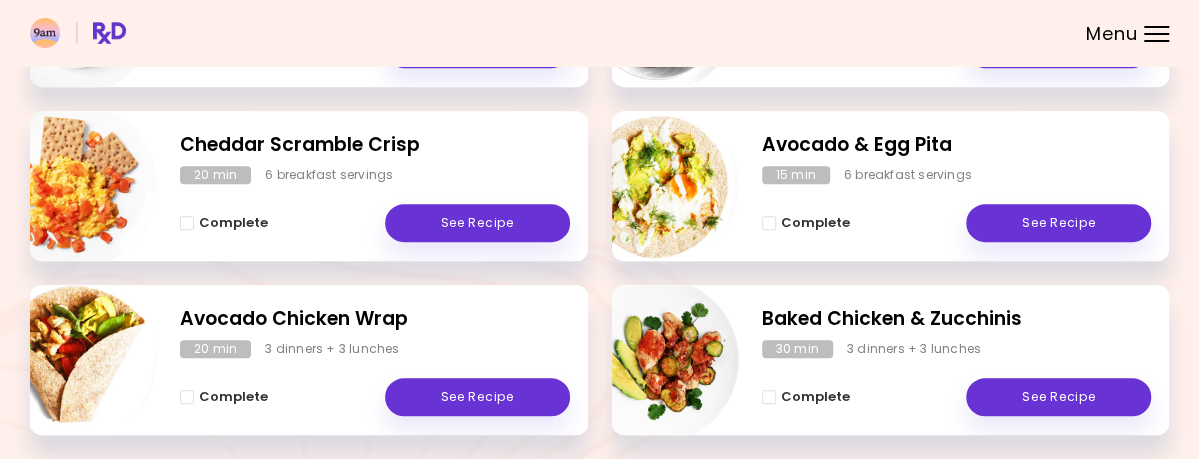 scroll, scrollTop: 0, scrollLeft: 0, axis: both 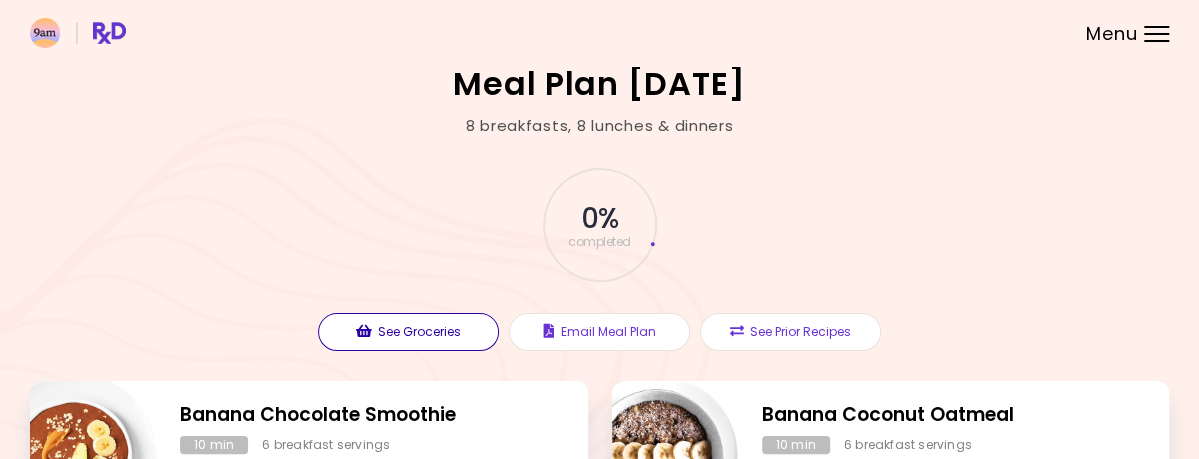 click on "See Groceries" at bounding box center (408, 332) 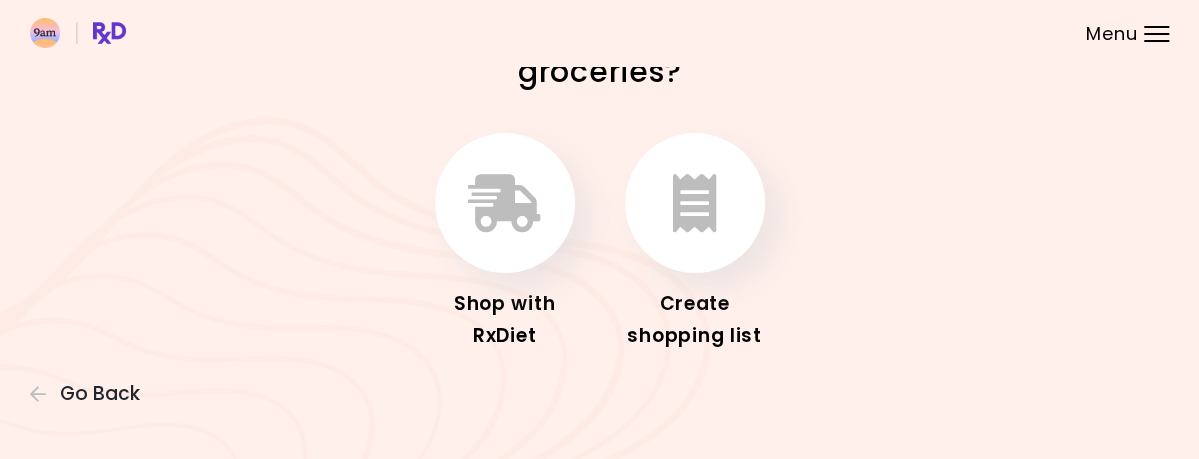 scroll, scrollTop: 0, scrollLeft: 0, axis: both 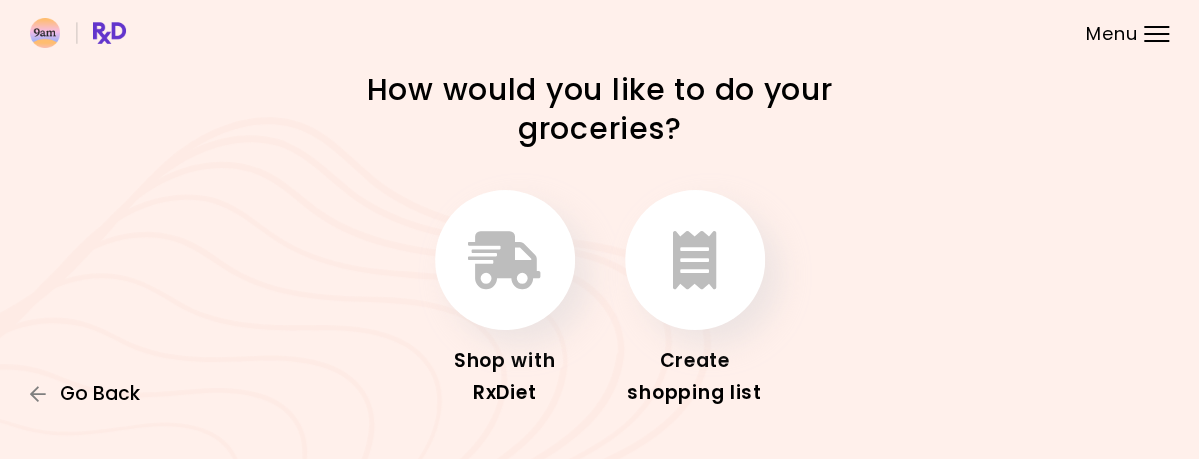 click on "Go Back" at bounding box center (100, 394) 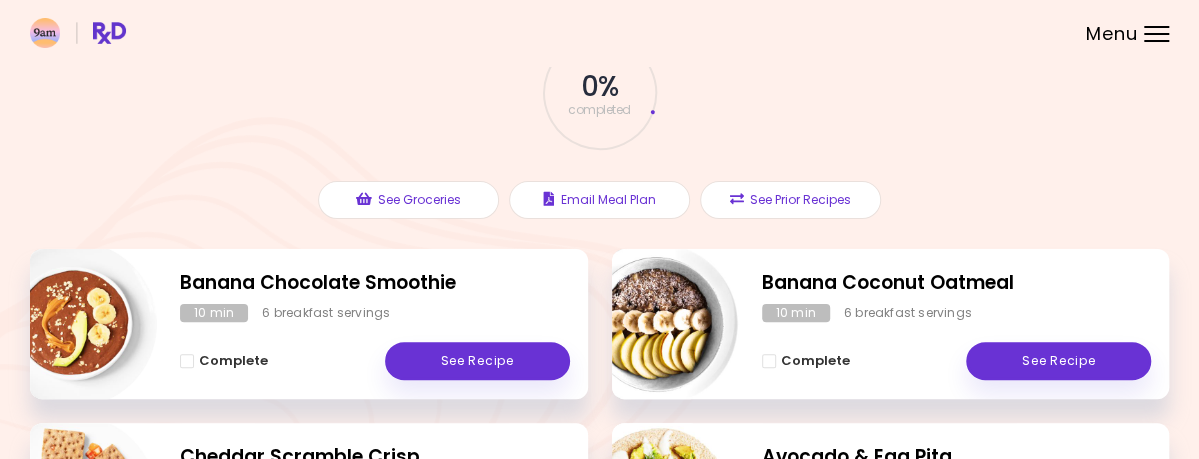 scroll, scrollTop: 0, scrollLeft: 0, axis: both 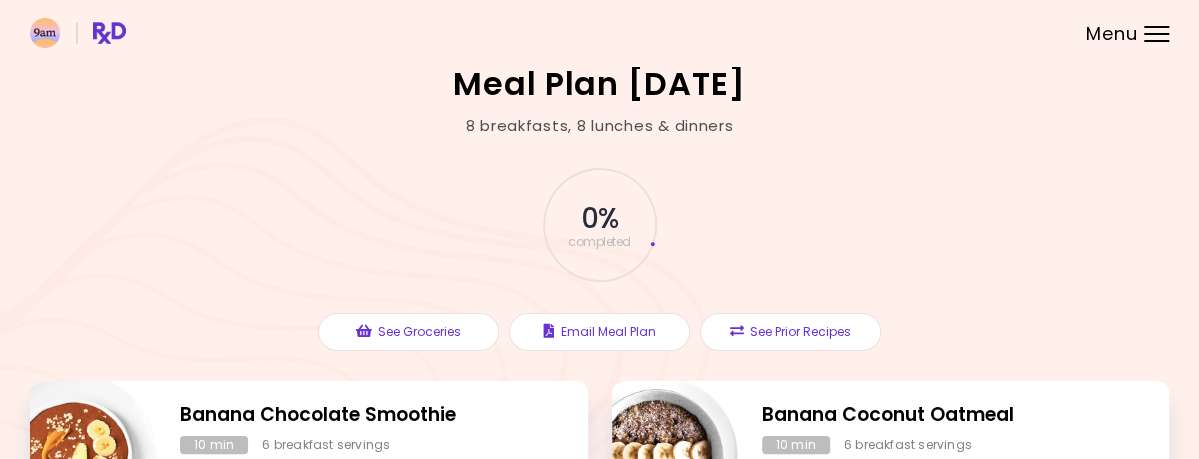 click on "Menu" at bounding box center (1156, 34) 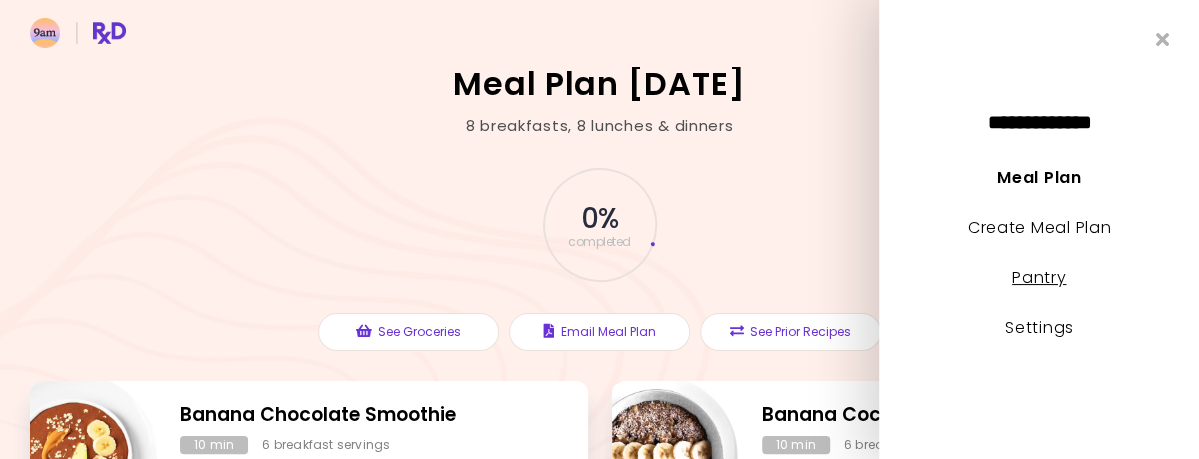 click on "Pantry" at bounding box center [1039, 277] 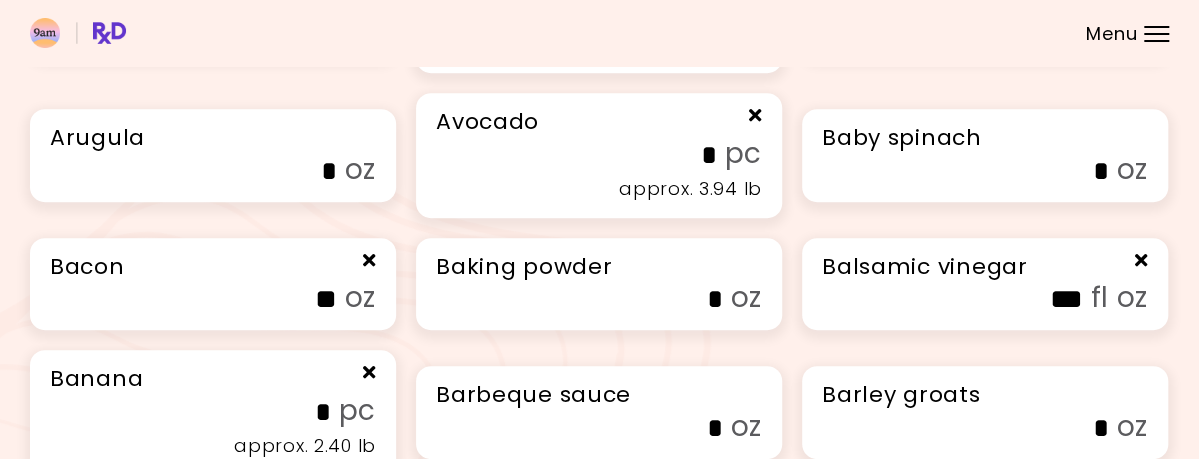 scroll, scrollTop: 0, scrollLeft: 0, axis: both 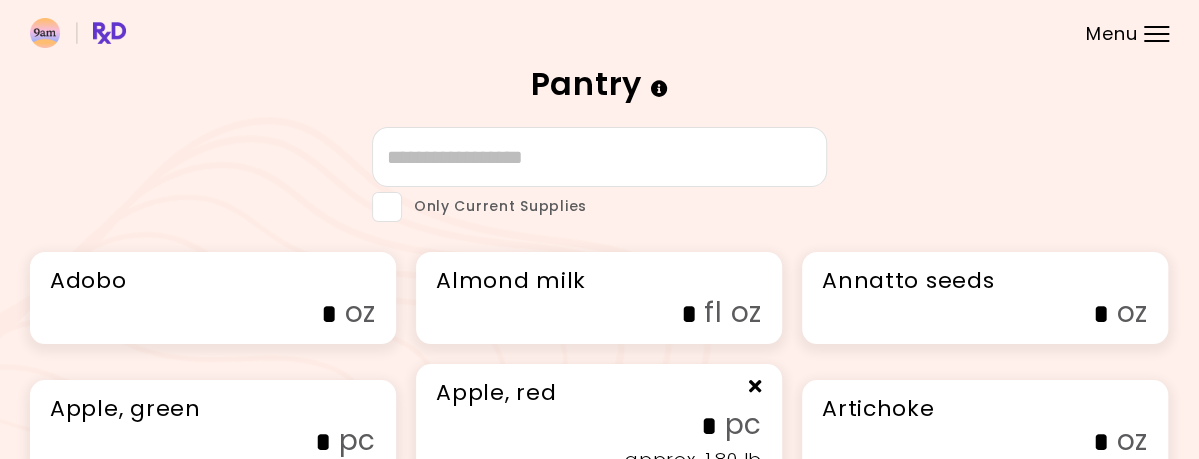 click at bounding box center [387, 207] 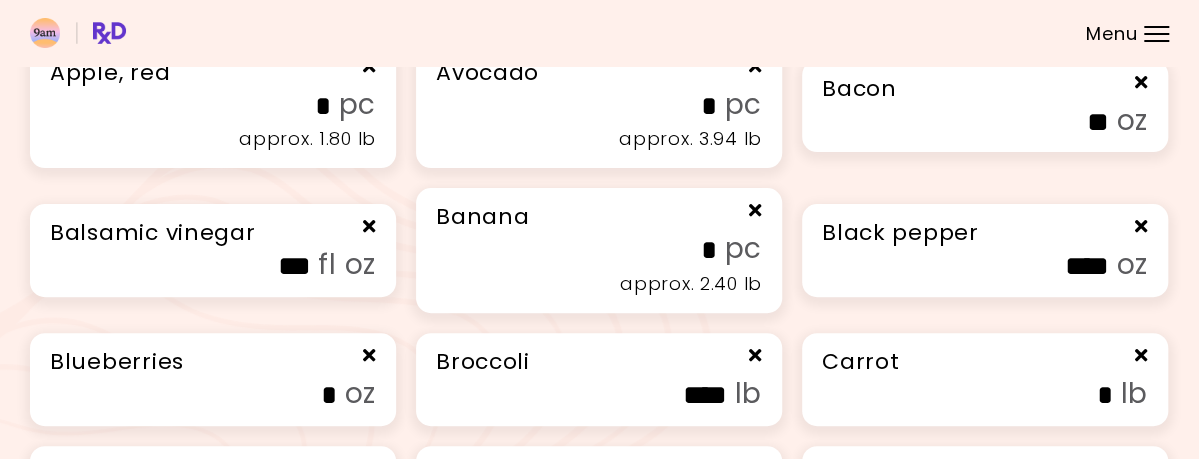 scroll, scrollTop: 0, scrollLeft: 0, axis: both 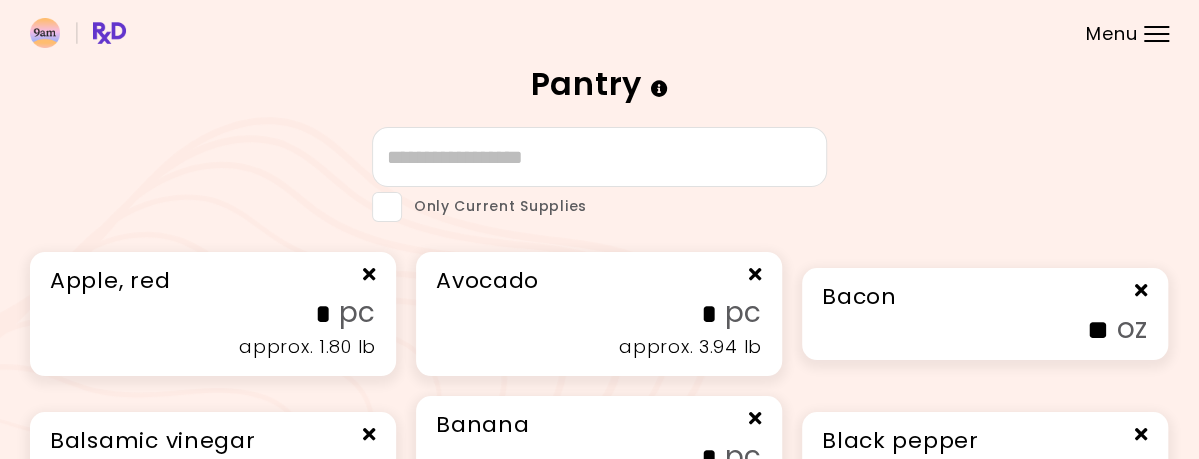 click on "Menu" at bounding box center (1156, 34) 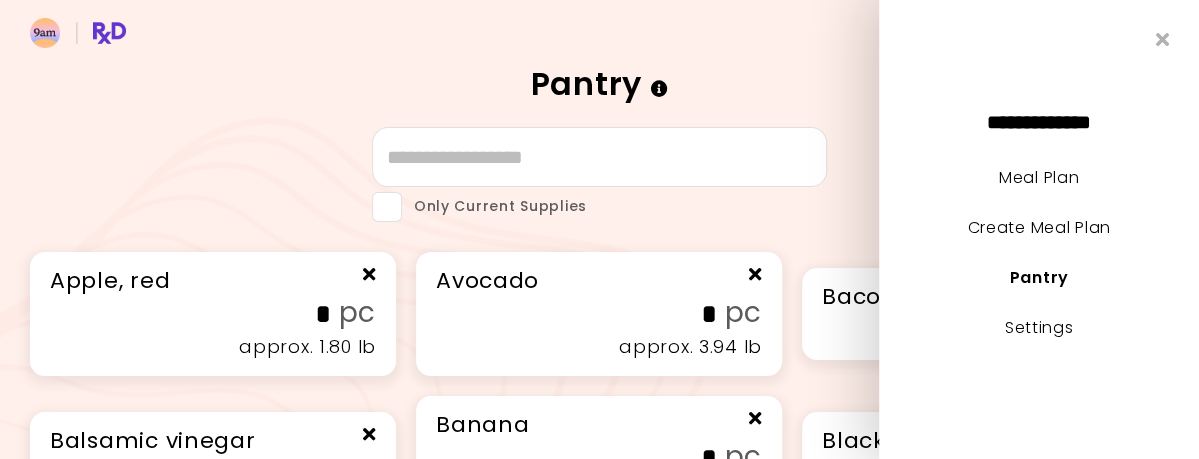 click at bounding box center [660, 88] 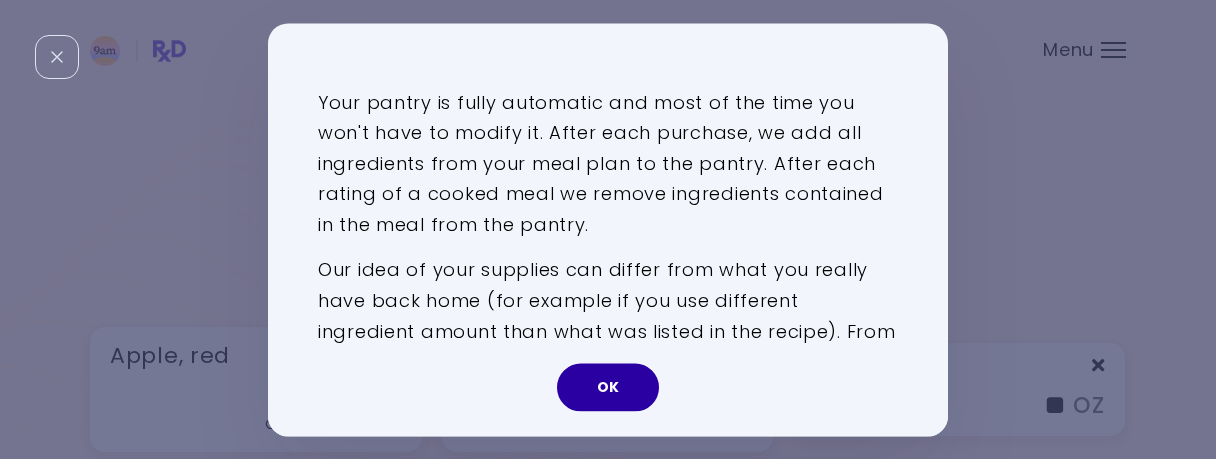 click on "OK" at bounding box center [608, 387] 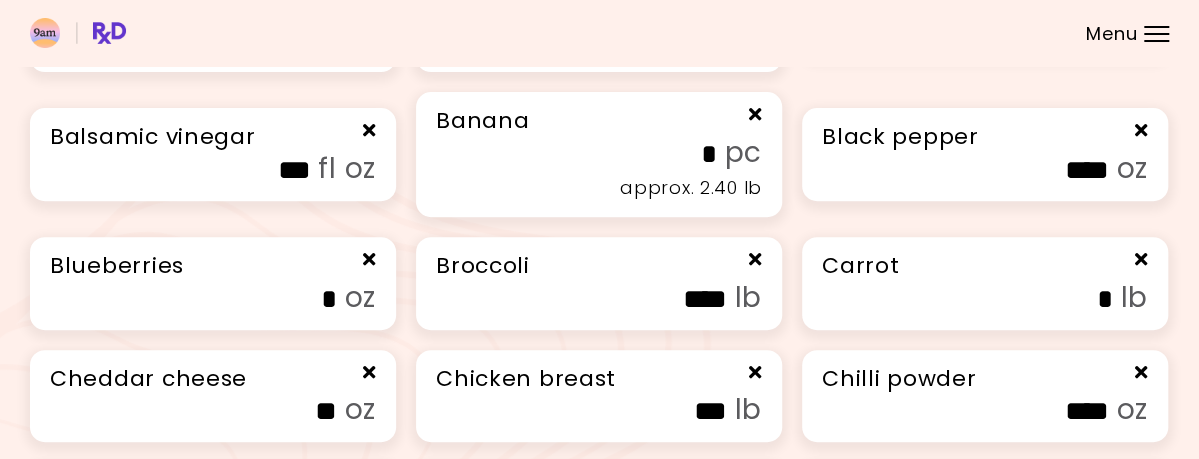scroll, scrollTop: 0, scrollLeft: 0, axis: both 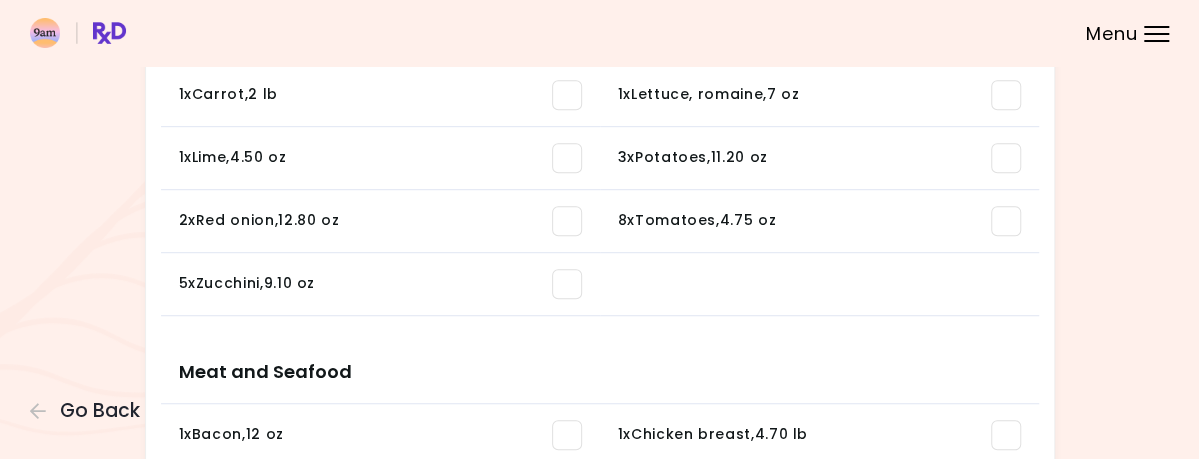 click at bounding box center (1006, 221) 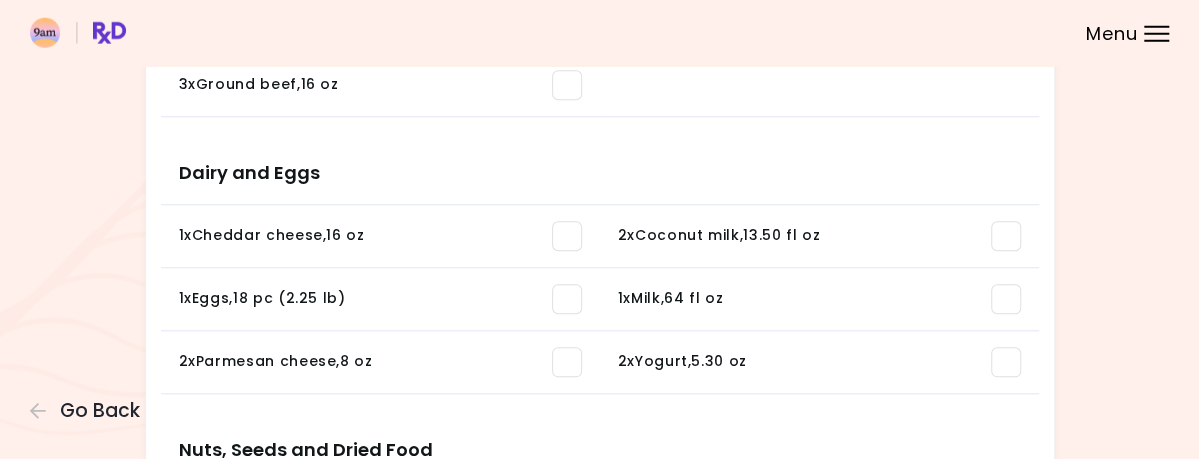 scroll, scrollTop: 832, scrollLeft: 0, axis: vertical 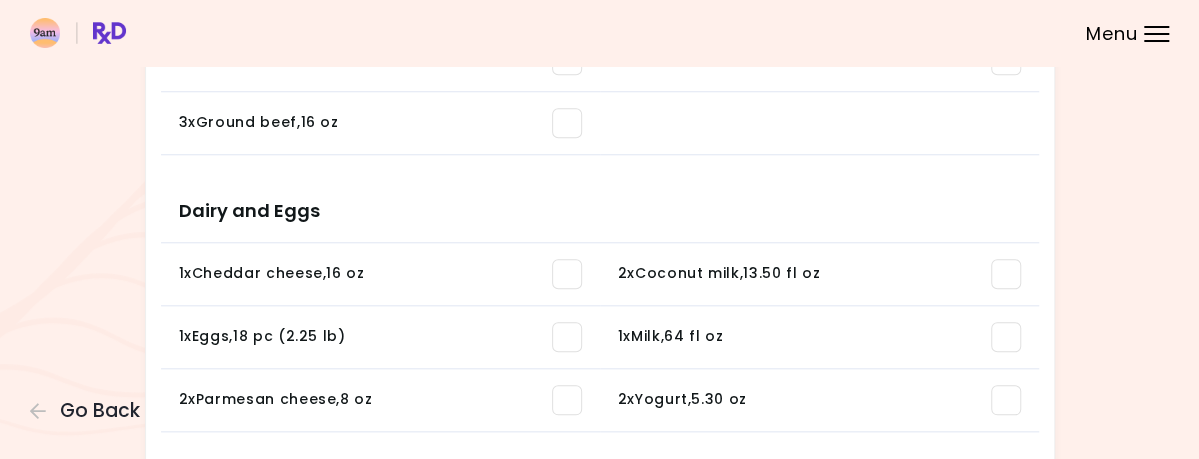 click at bounding box center [567, 400] 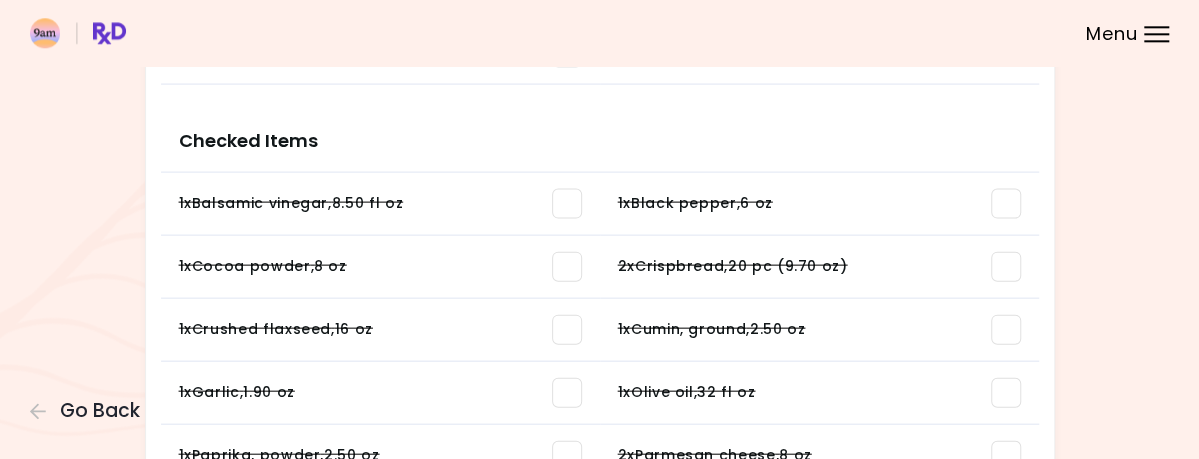 scroll, scrollTop: 2184, scrollLeft: 0, axis: vertical 